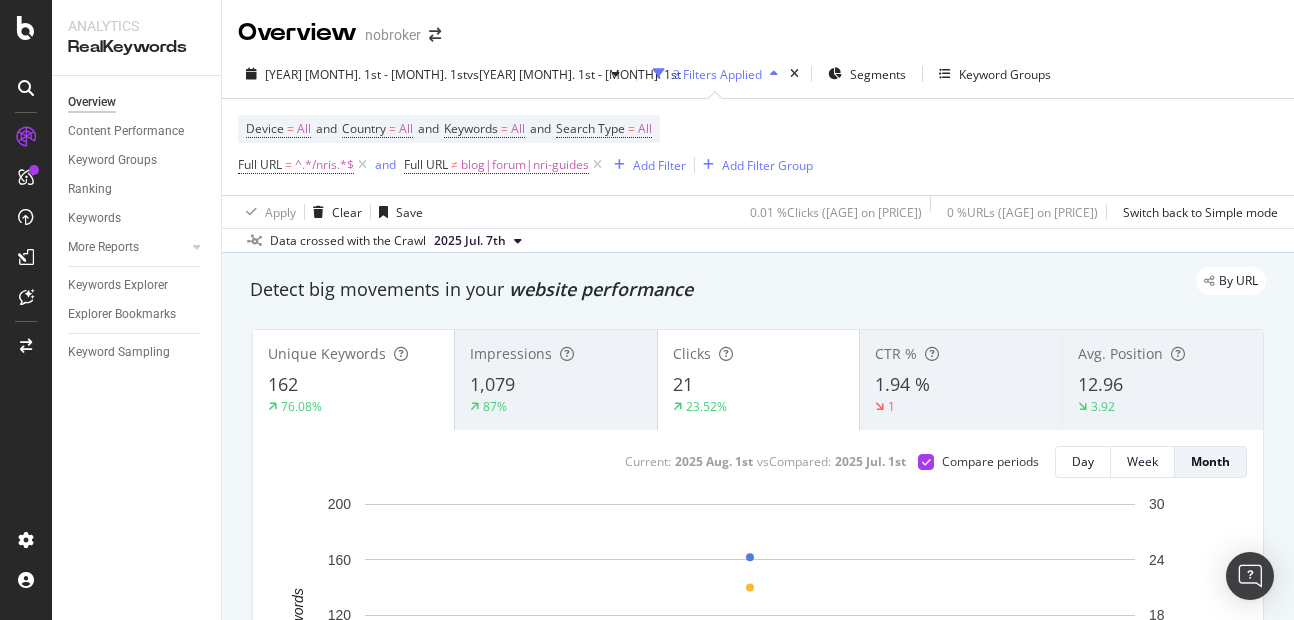 scroll, scrollTop: 0, scrollLeft: 0, axis: both 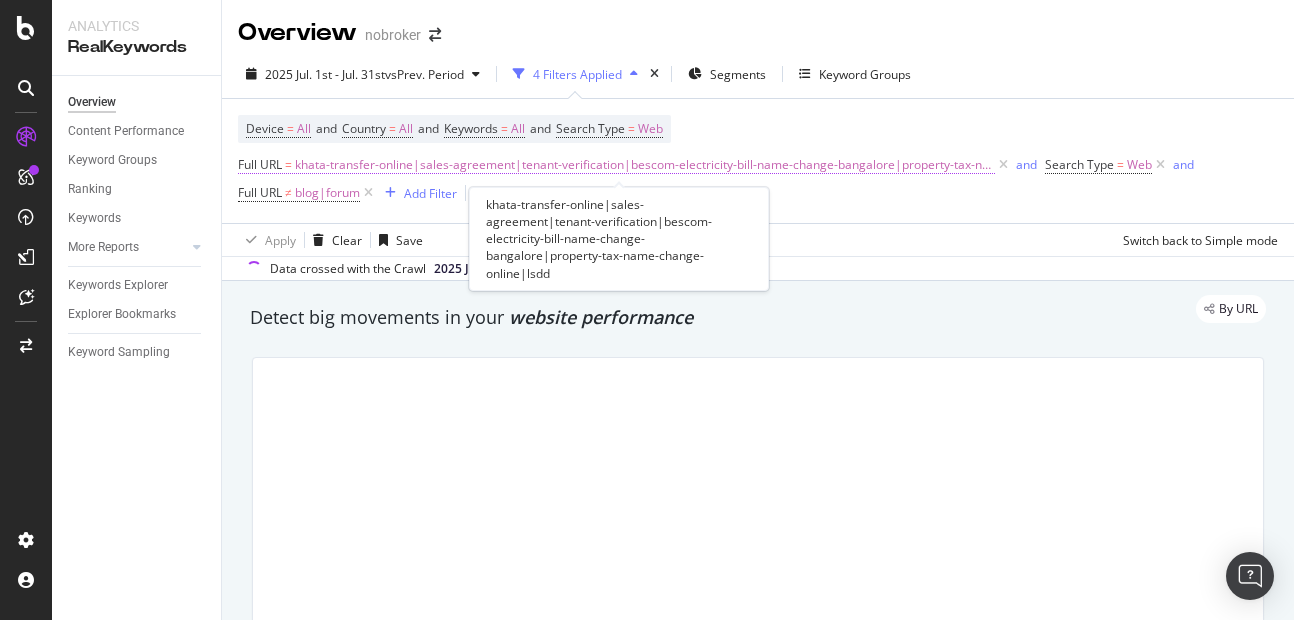 click on "khata-transfer-online|sales-agreement|tenant-verification|bescom-electricity-bill-name-change-bangalore|property-tax-name-change-online|lsdd" at bounding box center (645, 165) 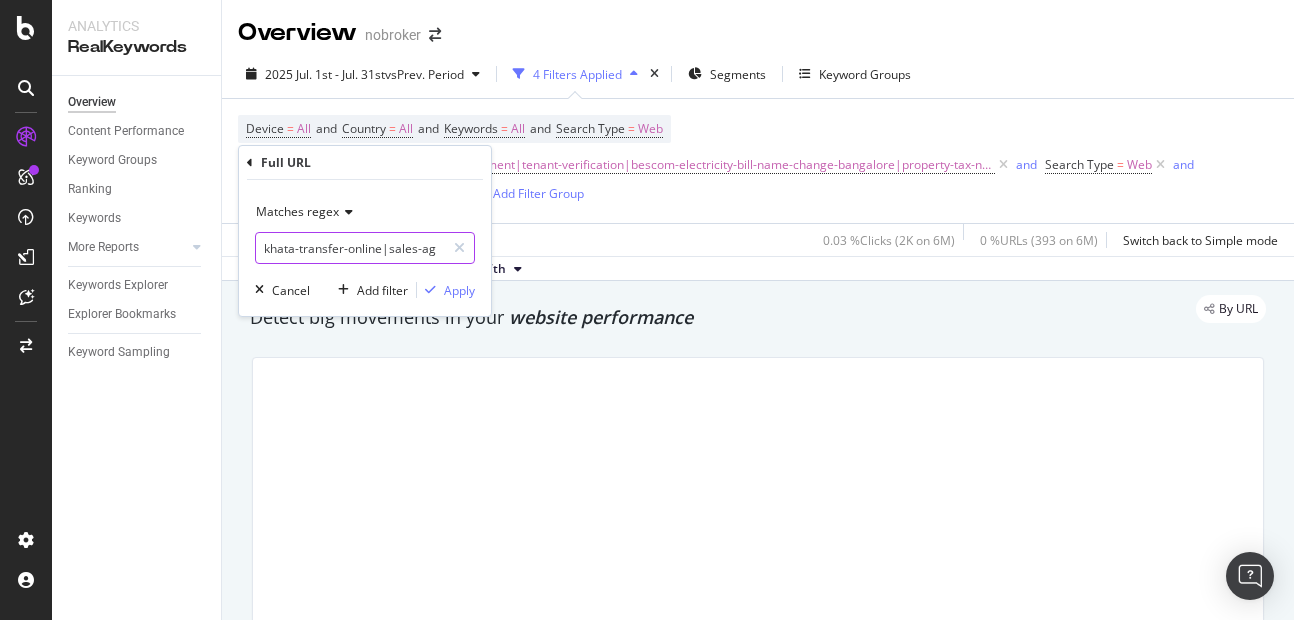 click on "khata-transfer-online|sales-agreement|tenant-verification|bescom-electricity-bill-name-change-bangalore|property-tax-name-change-online|lsdd" at bounding box center (350, 248) 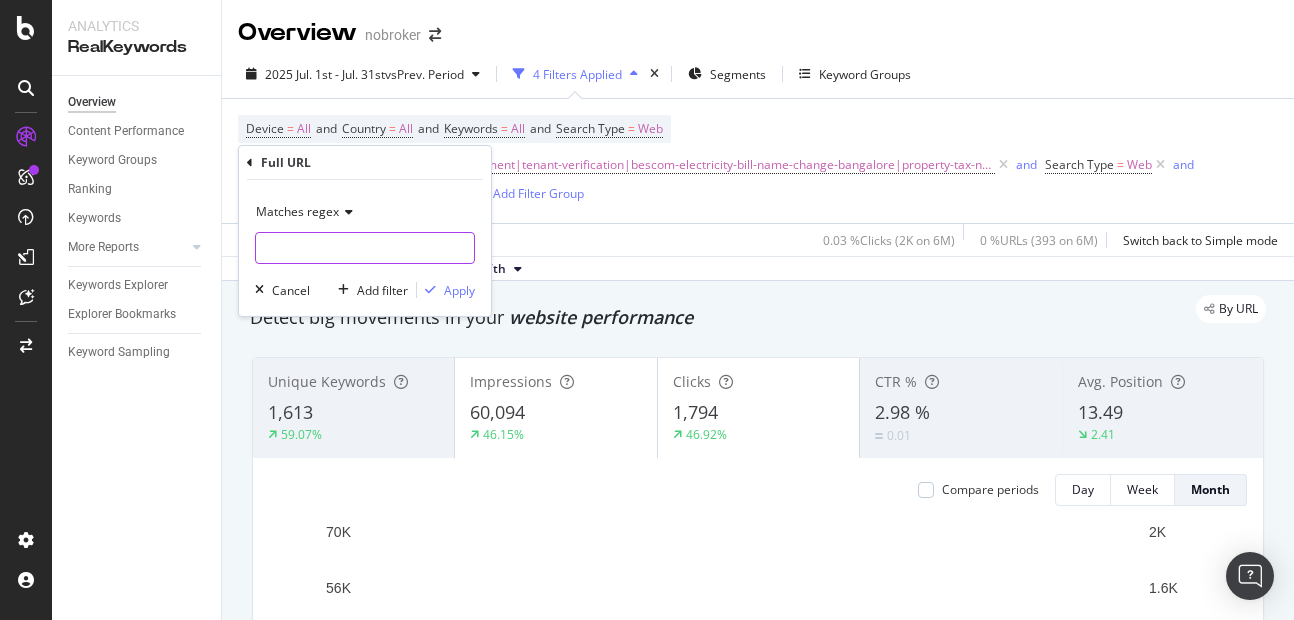 paste on "https://www.nobroker.in/sitemap/legal-services.xml.gz" 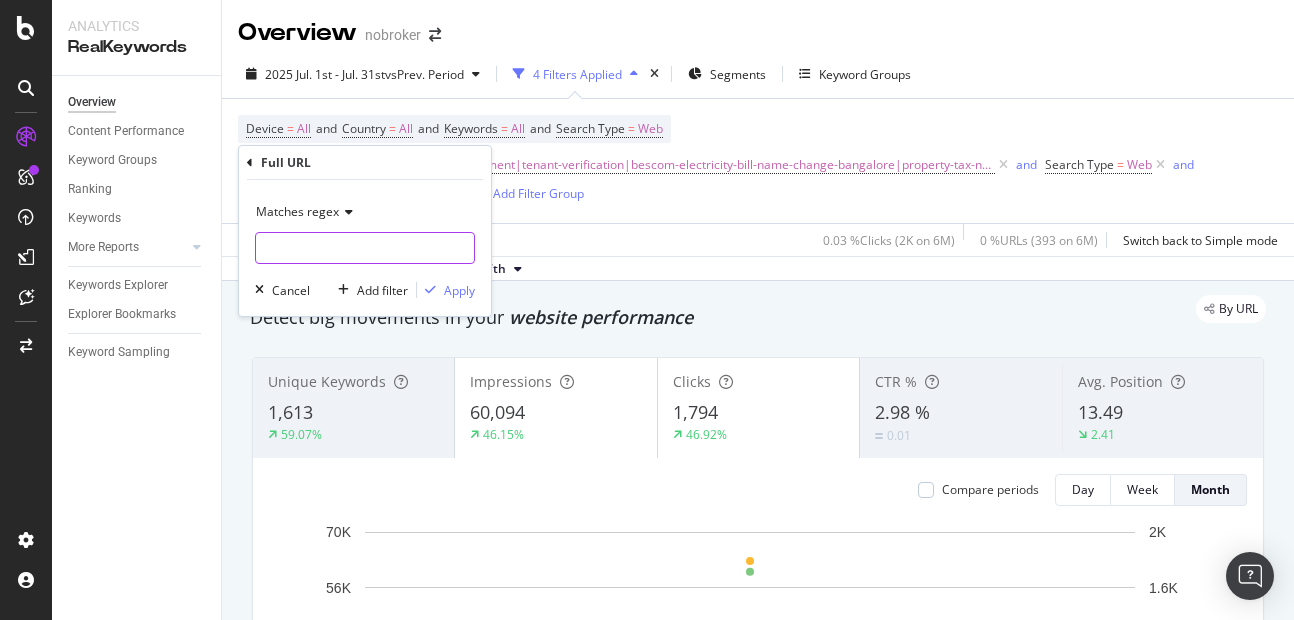 type on "https://www.nobroker.in/sitemap/legal-services.xml.gz" 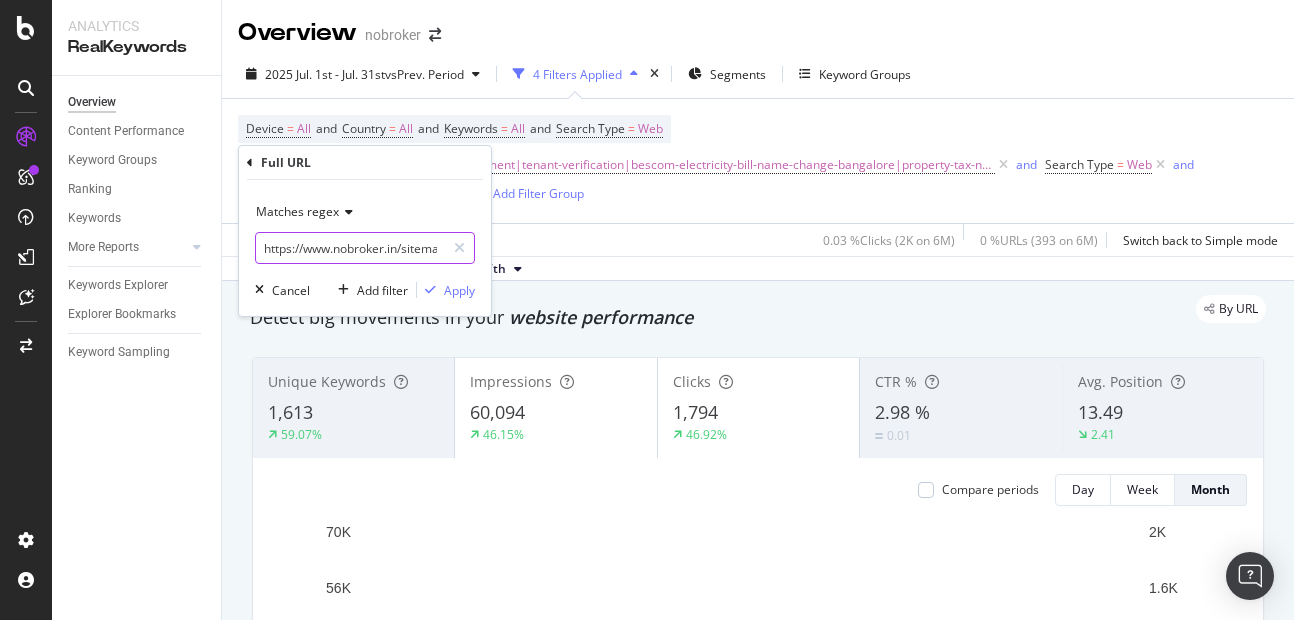 scroll, scrollTop: 0, scrollLeft: 131, axis: horizontal 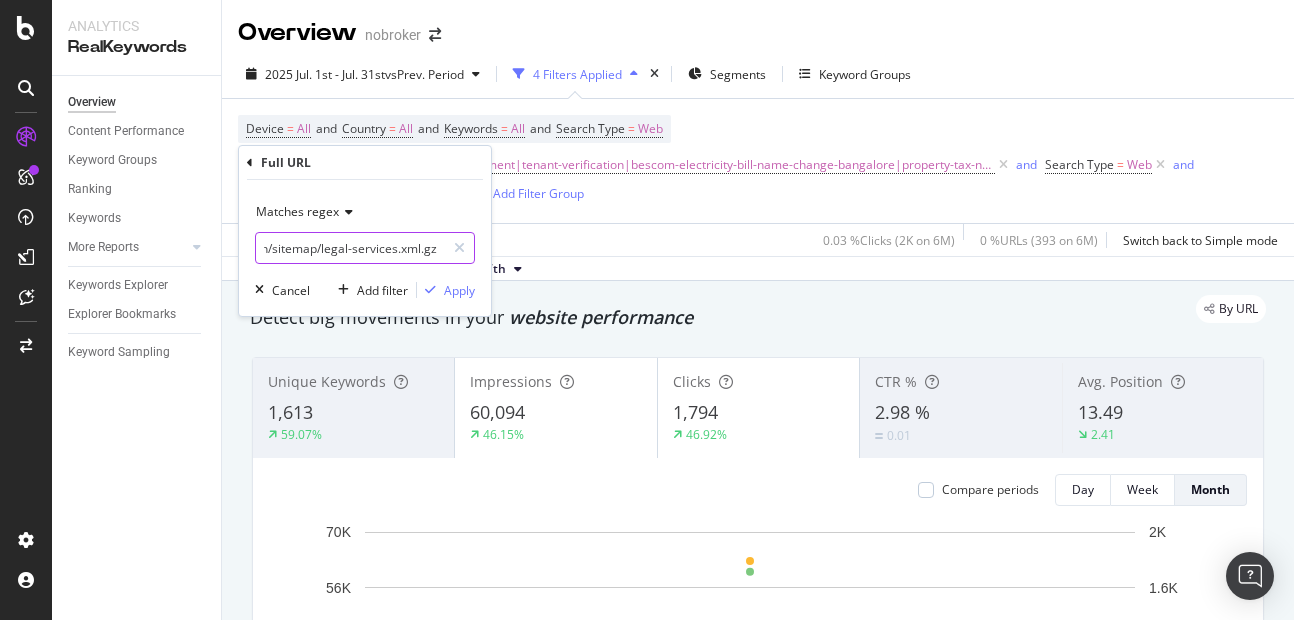 click on "https://www.nobroker.in/sitemap/legal-services.xml.gz" at bounding box center (350, 248) 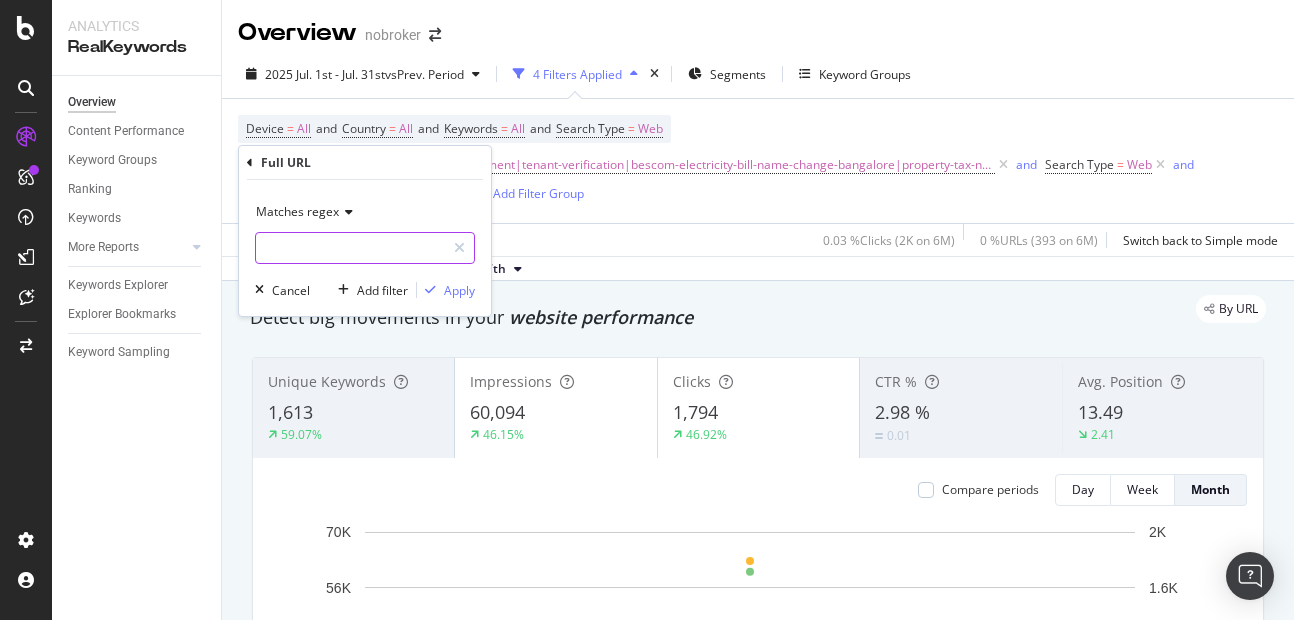 scroll, scrollTop: 0, scrollLeft: 0, axis: both 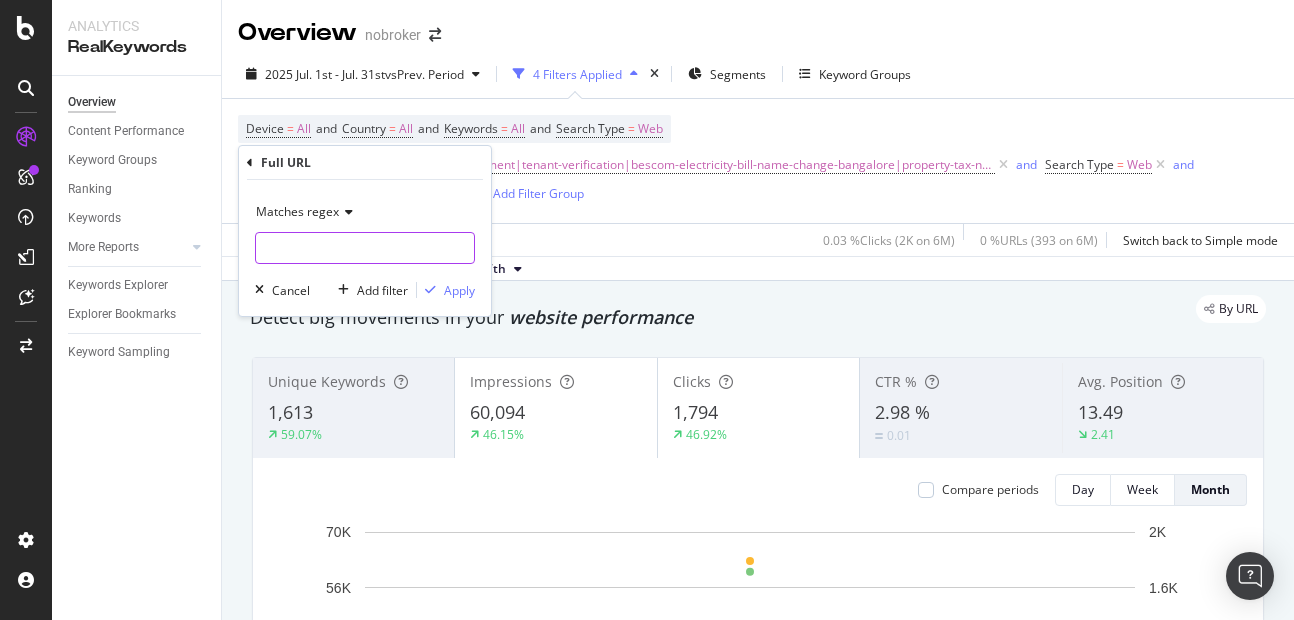 paste on "https://www.nobroker.in/khata-transfer-online" 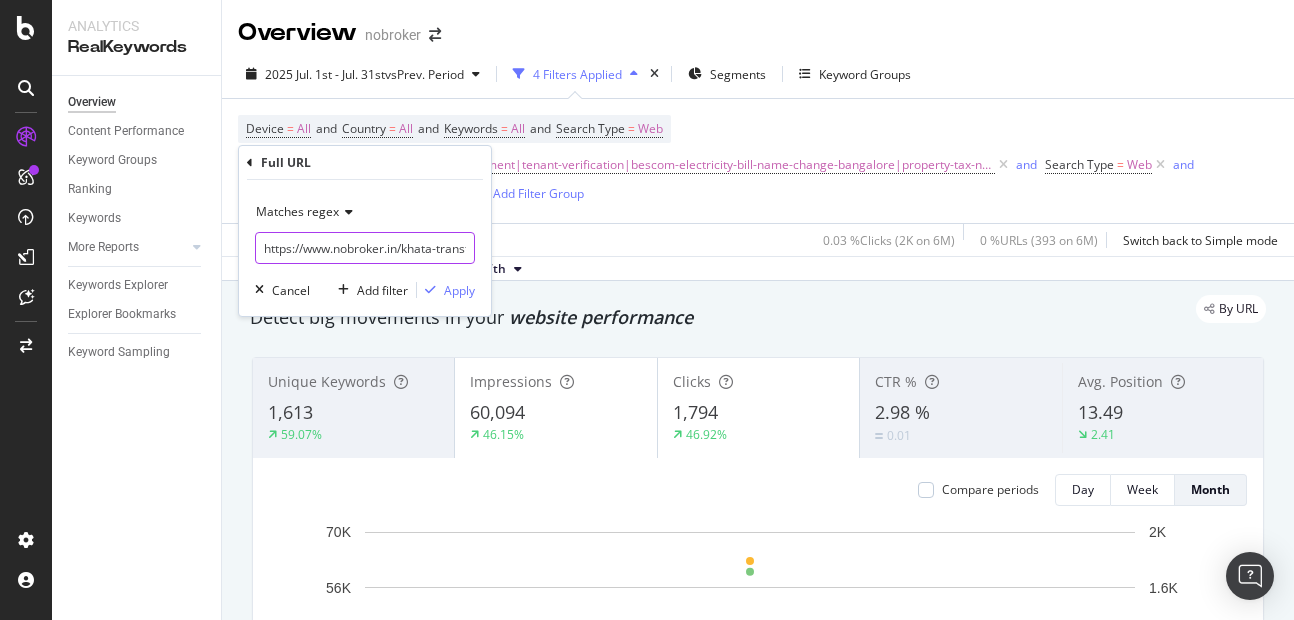 scroll, scrollTop: 0, scrollLeft: 86, axis: horizontal 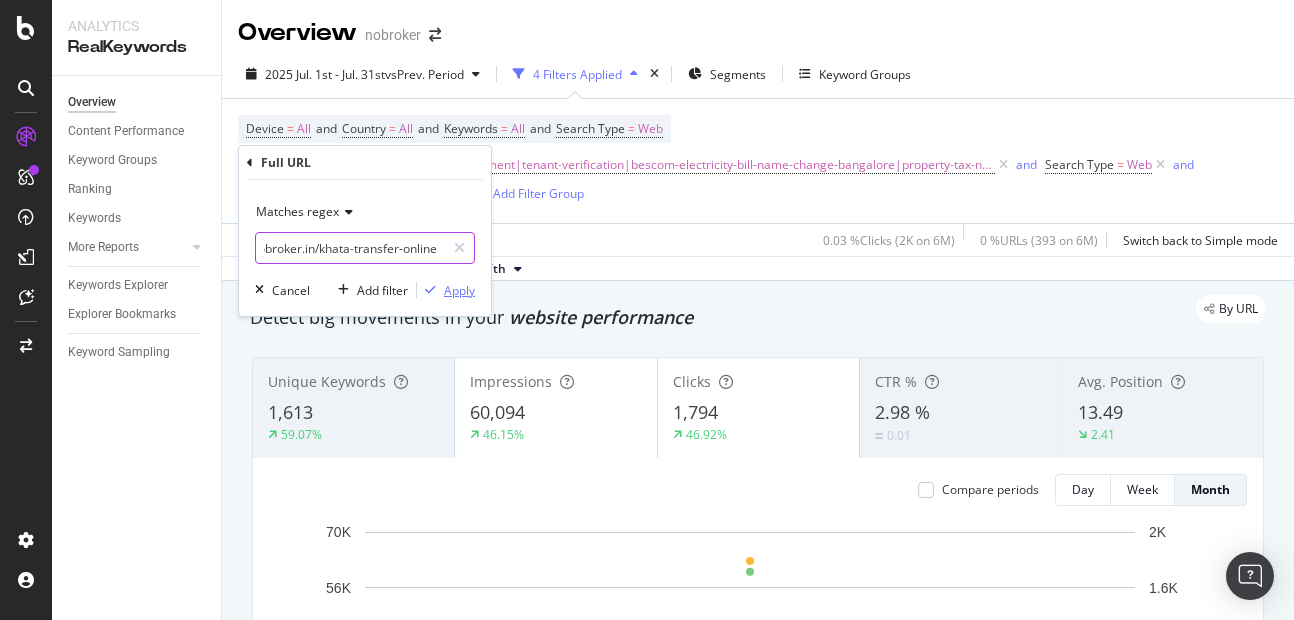 type on "https://www.nobroker.in/khata-transfer-online" 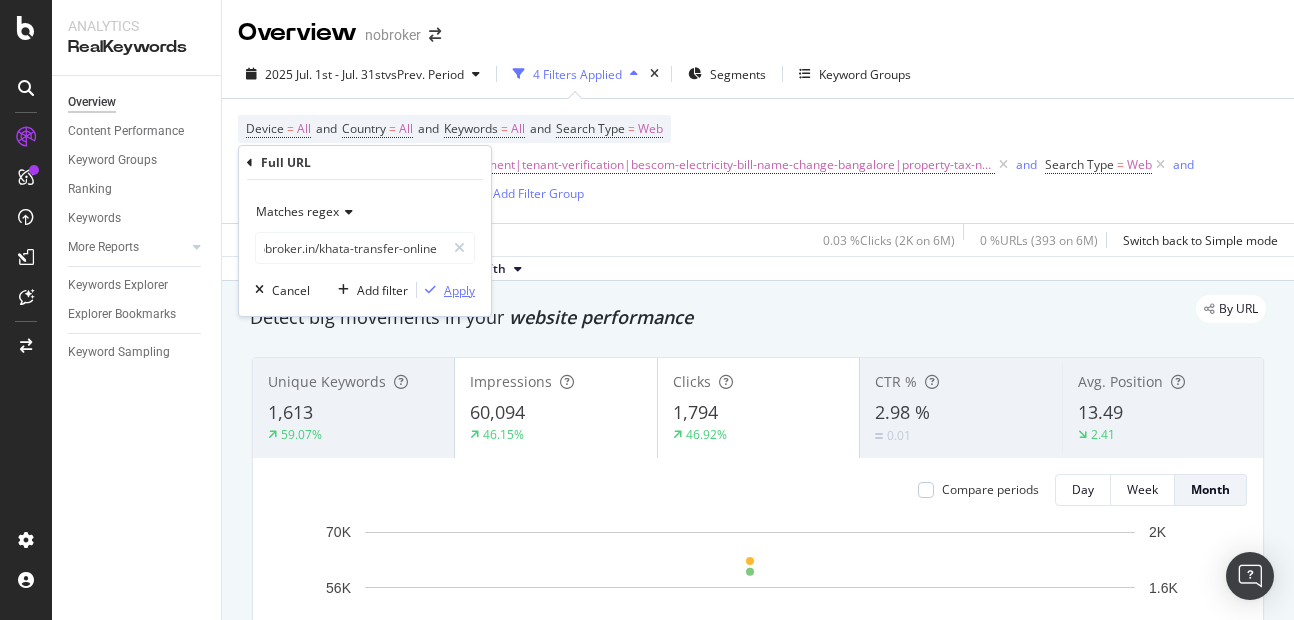 scroll, scrollTop: 0, scrollLeft: 0, axis: both 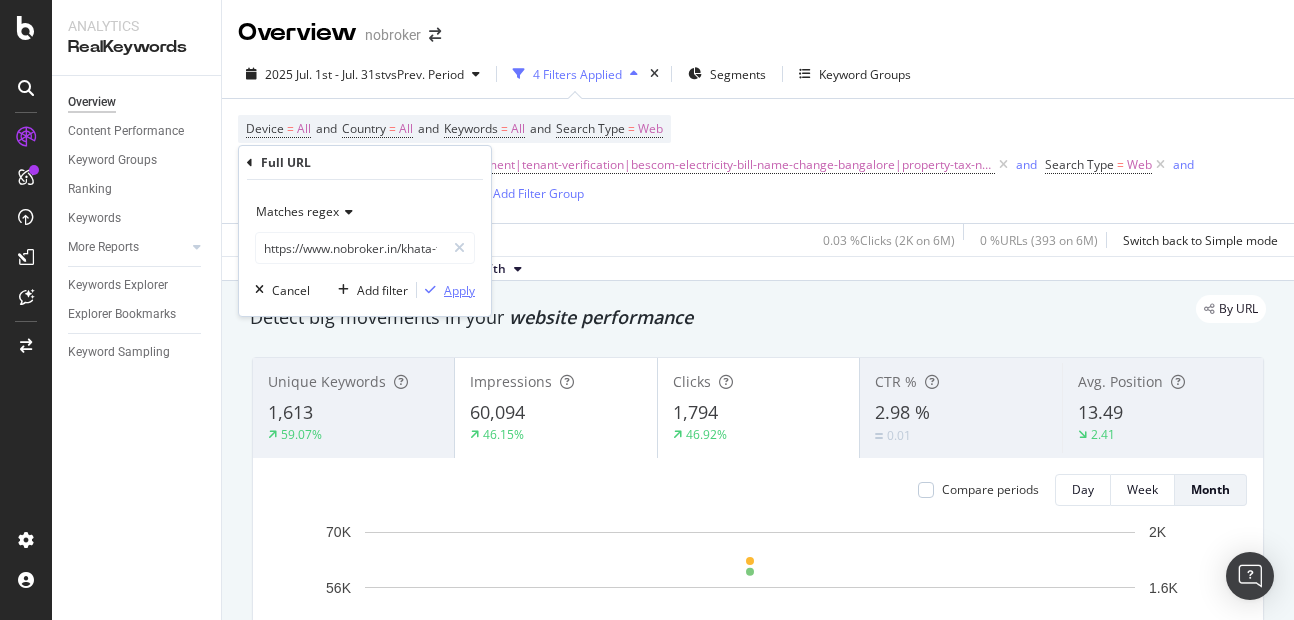 click on "Apply" at bounding box center (459, 290) 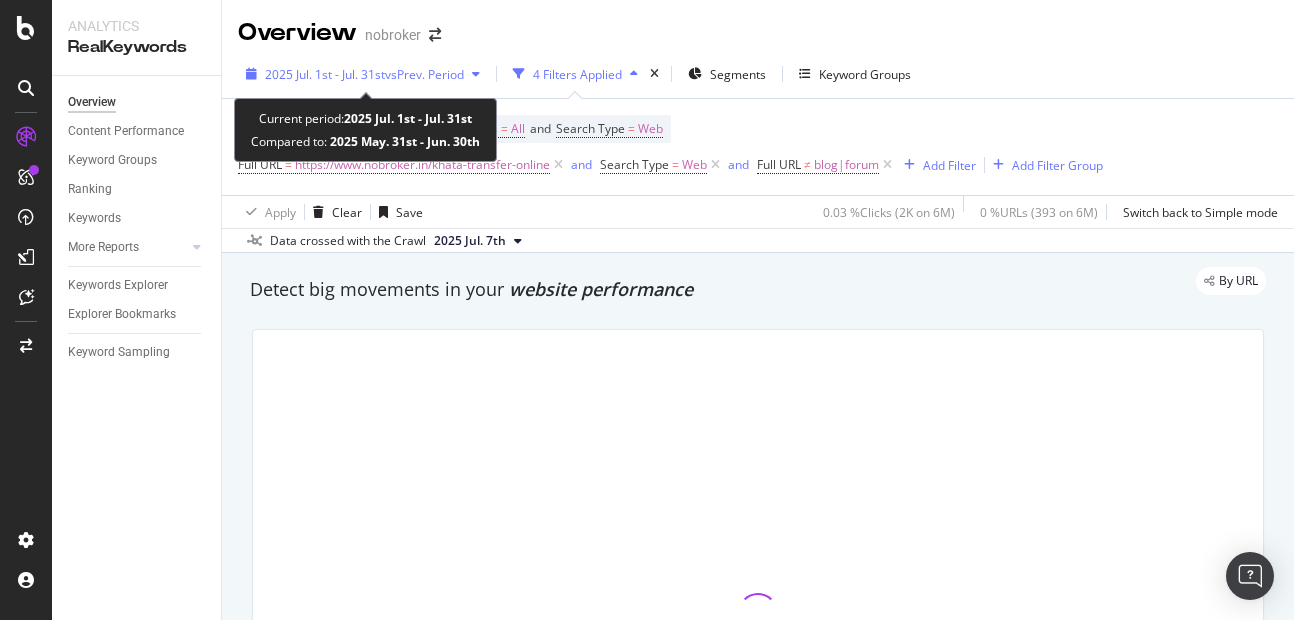 click on "2025 Jul. 1st - Jul. 31st" at bounding box center (325, 74) 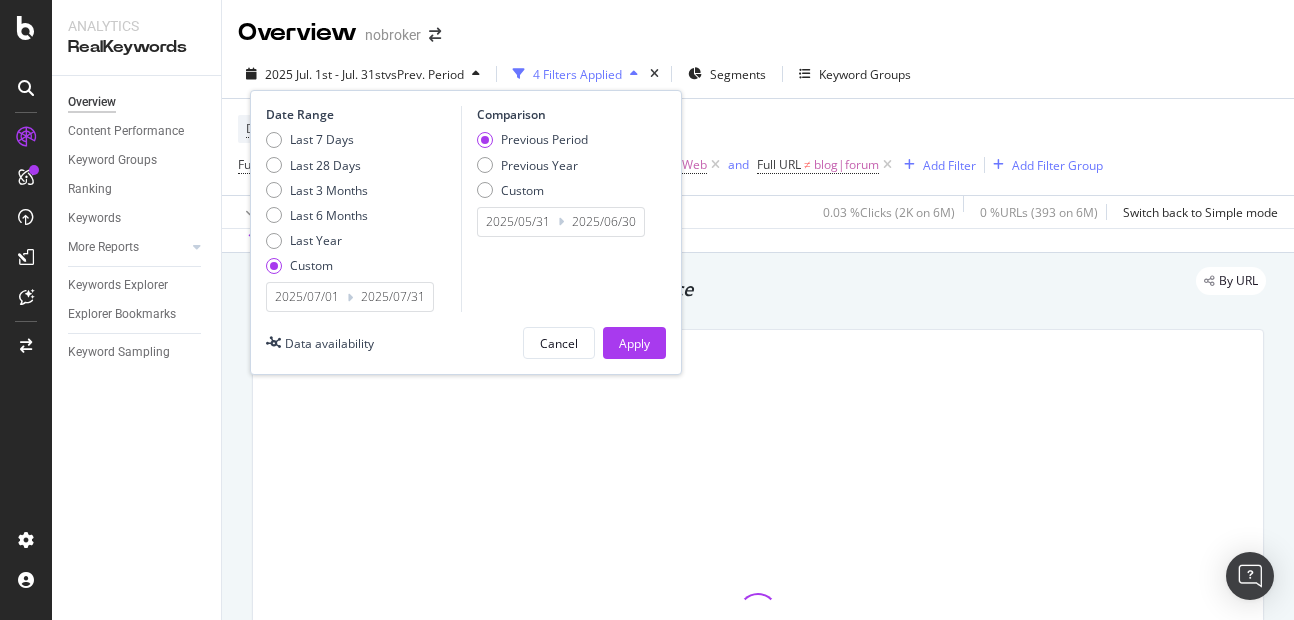 click on "2025/07/01" at bounding box center [307, 297] 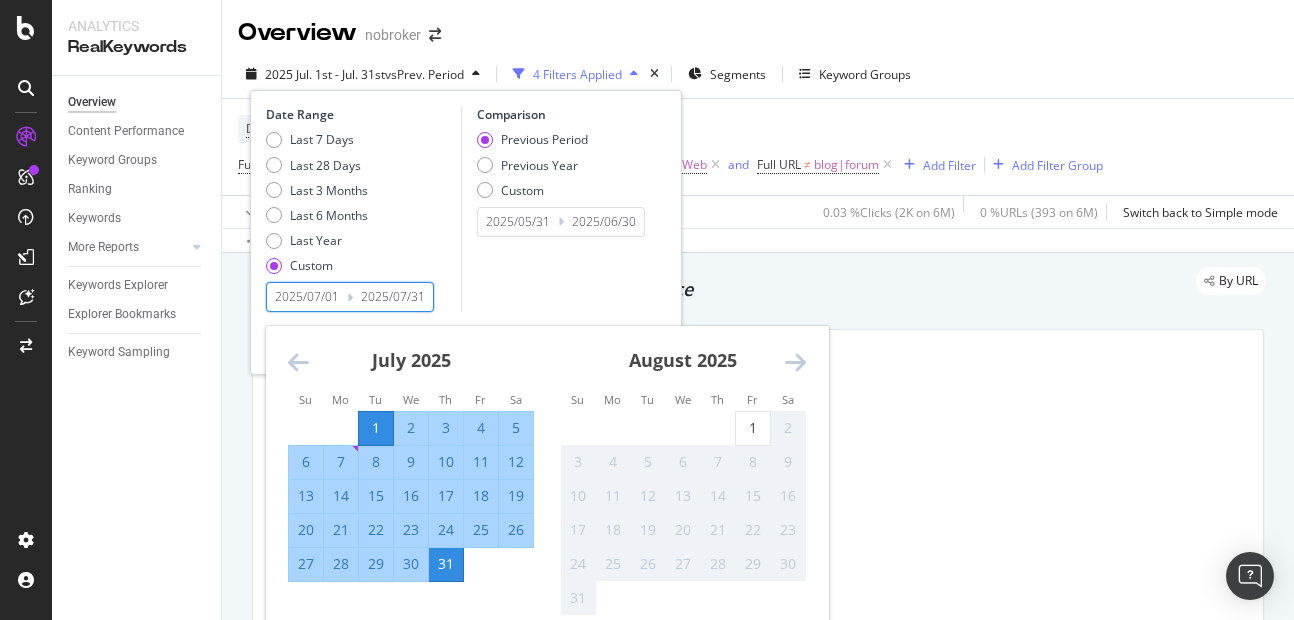 click at bounding box center [298, 362] 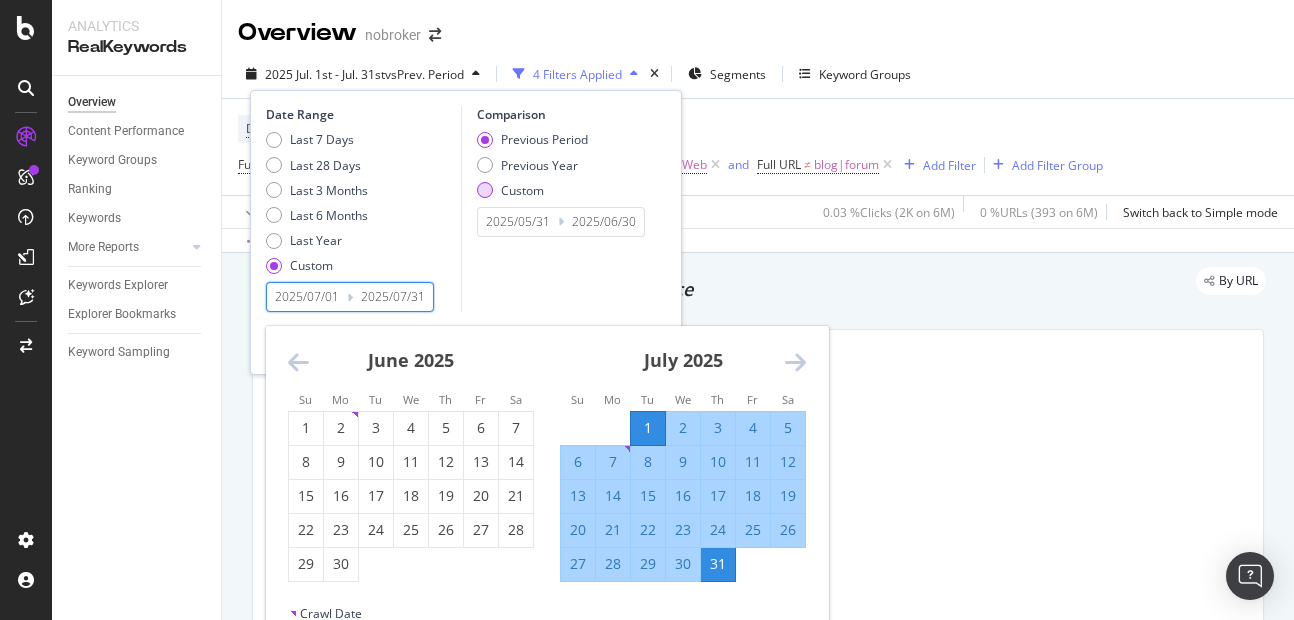 click at bounding box center (485, 190) 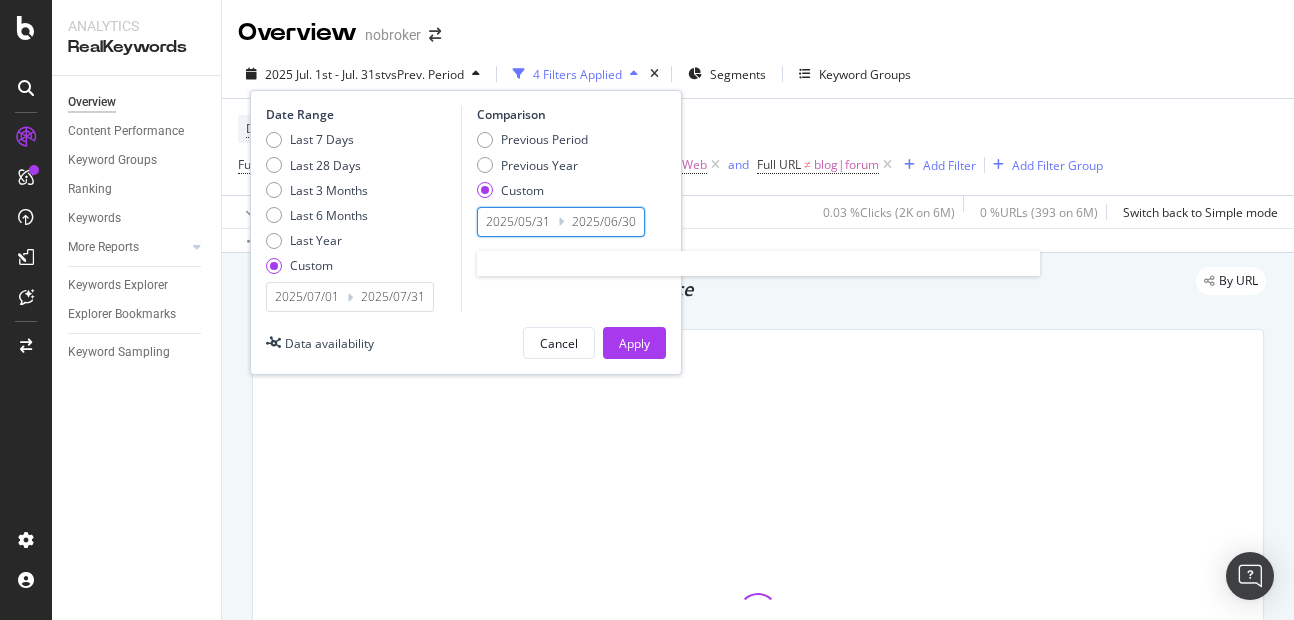 click on "2025/05/31" at bounding box center (518, 222) 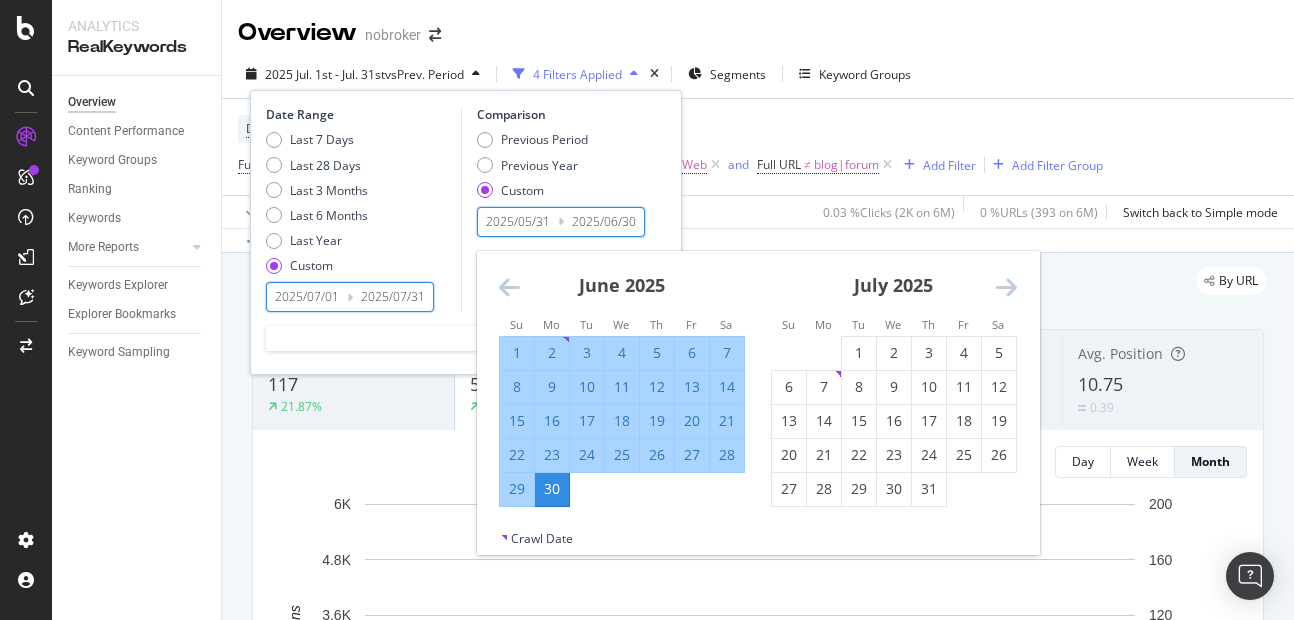 click on "2025/07/31" at bounding box center (393, 297) 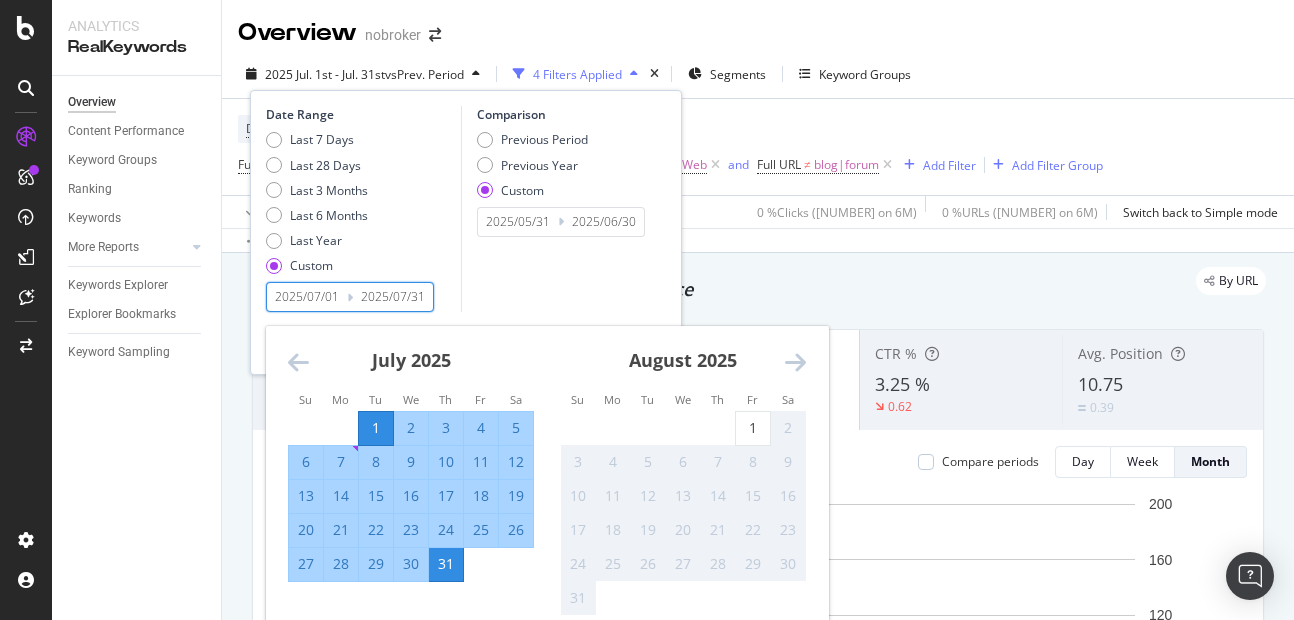 click on "30" at bounding box center (411, 564) 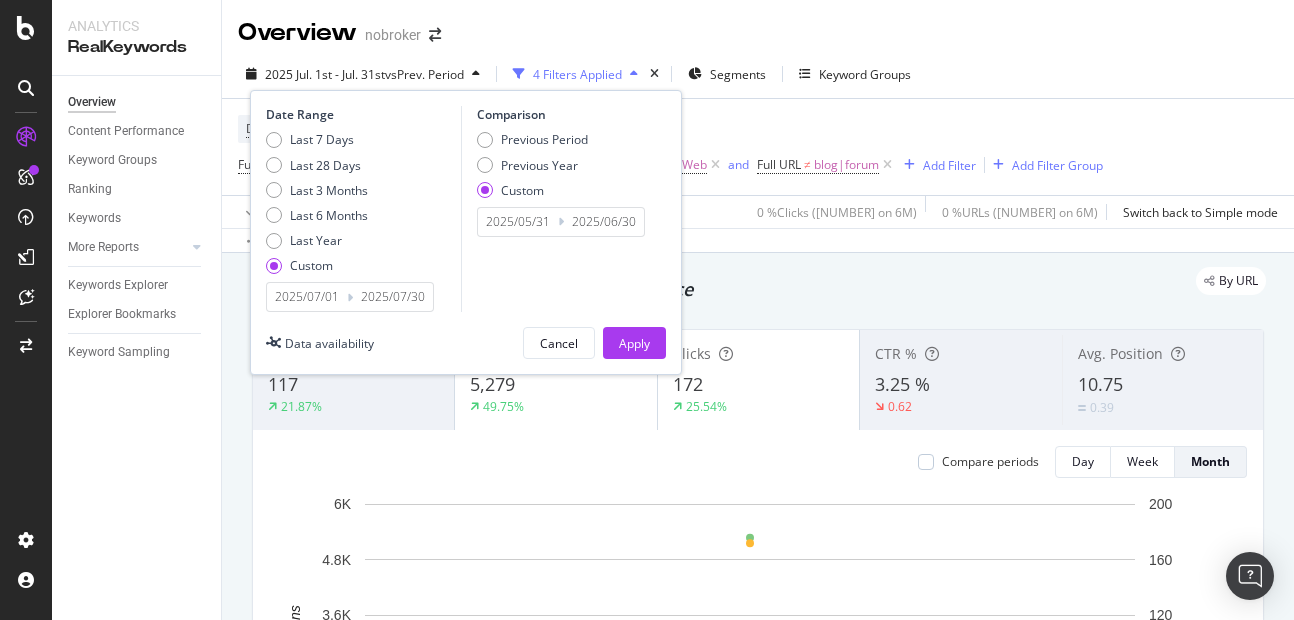 type on "2025/07/30" 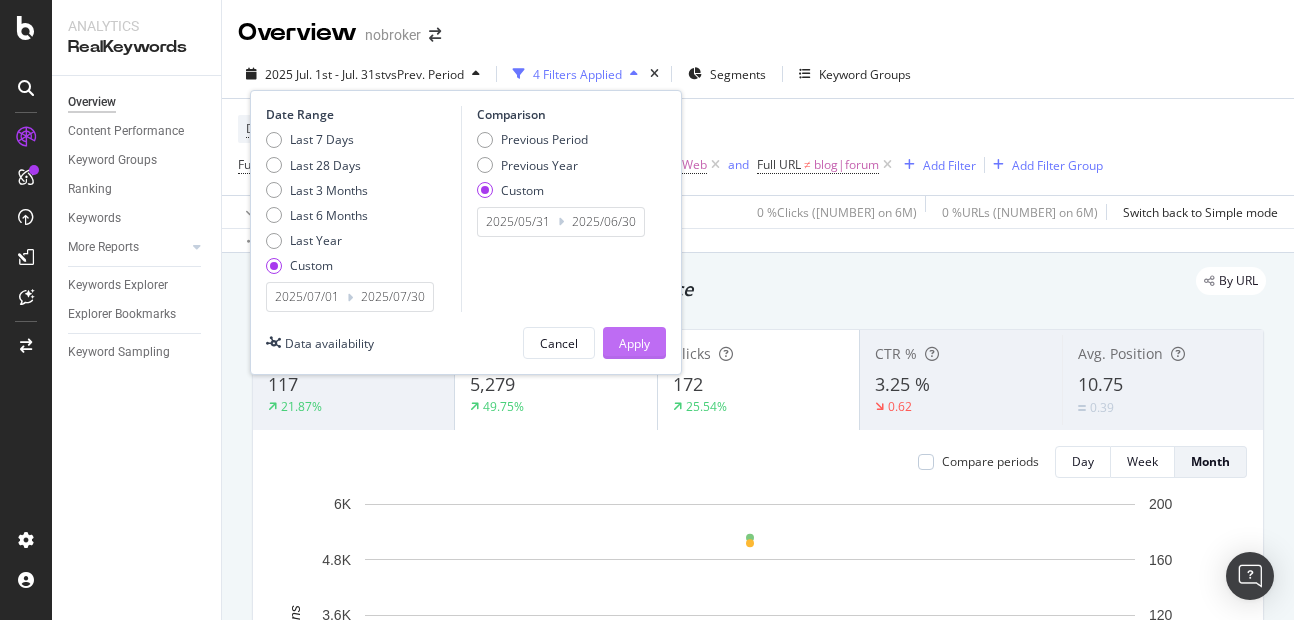 click on "Apply" at bounding box center [634, 343] 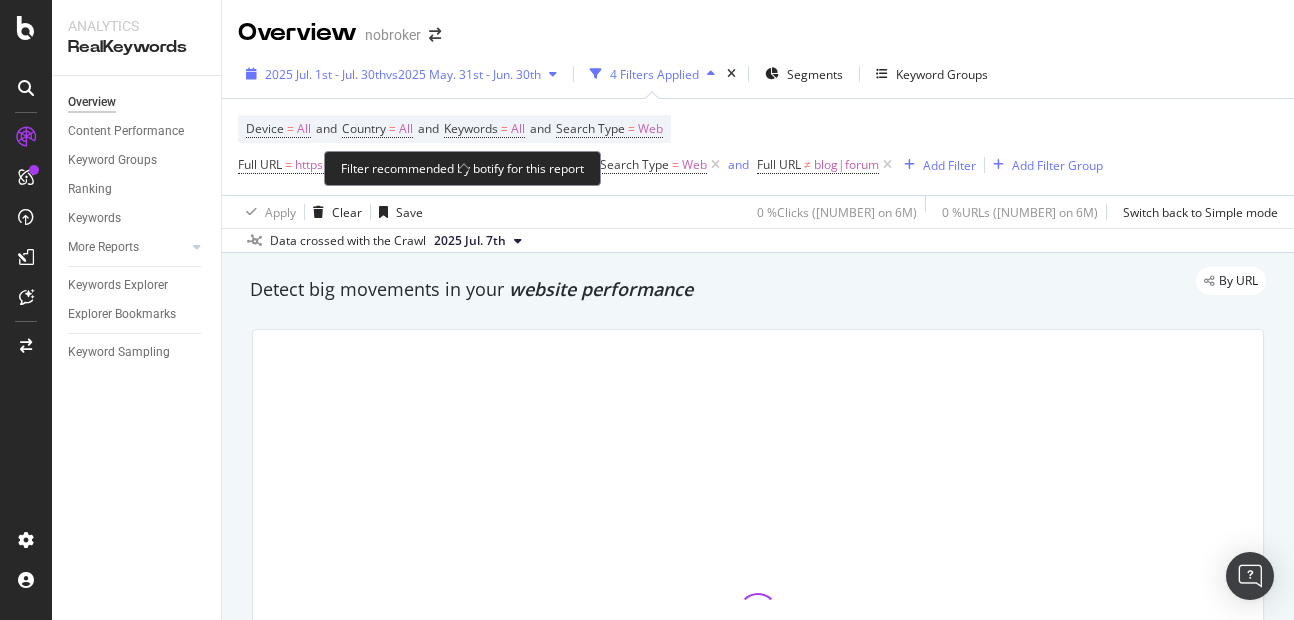 click on "2025 Jul. 1st - Jul. 30th" at bounding box center [325, 74] 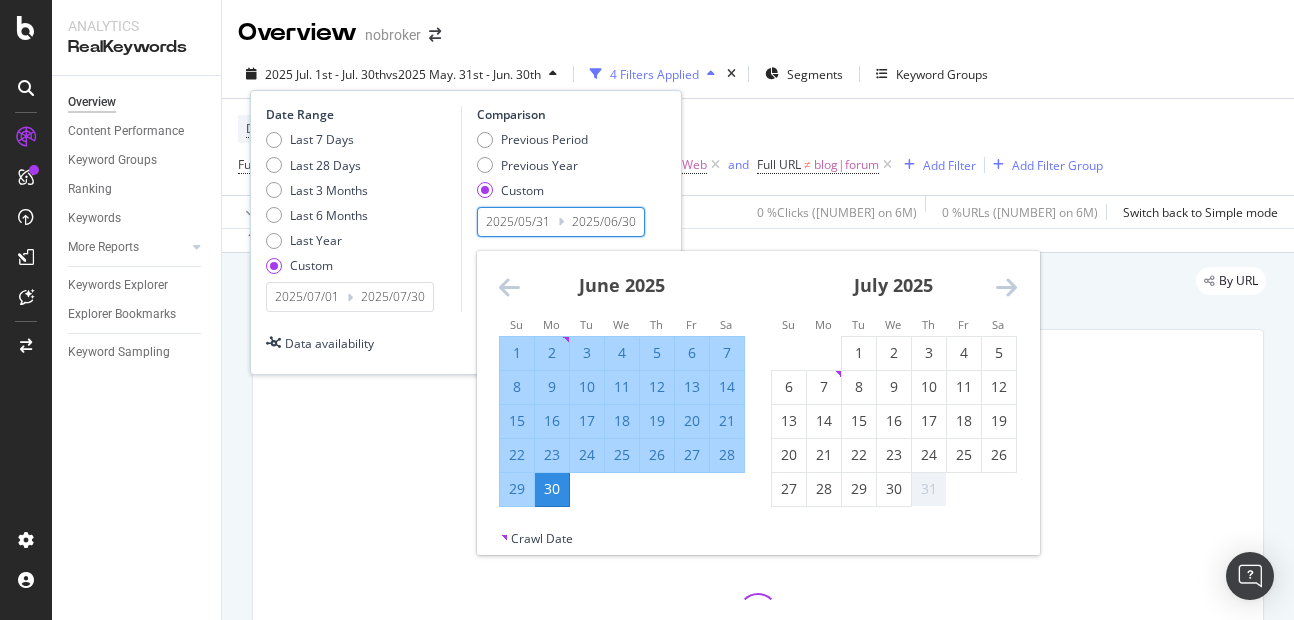click on "2025/05/31" at bounding box center (518, 222) 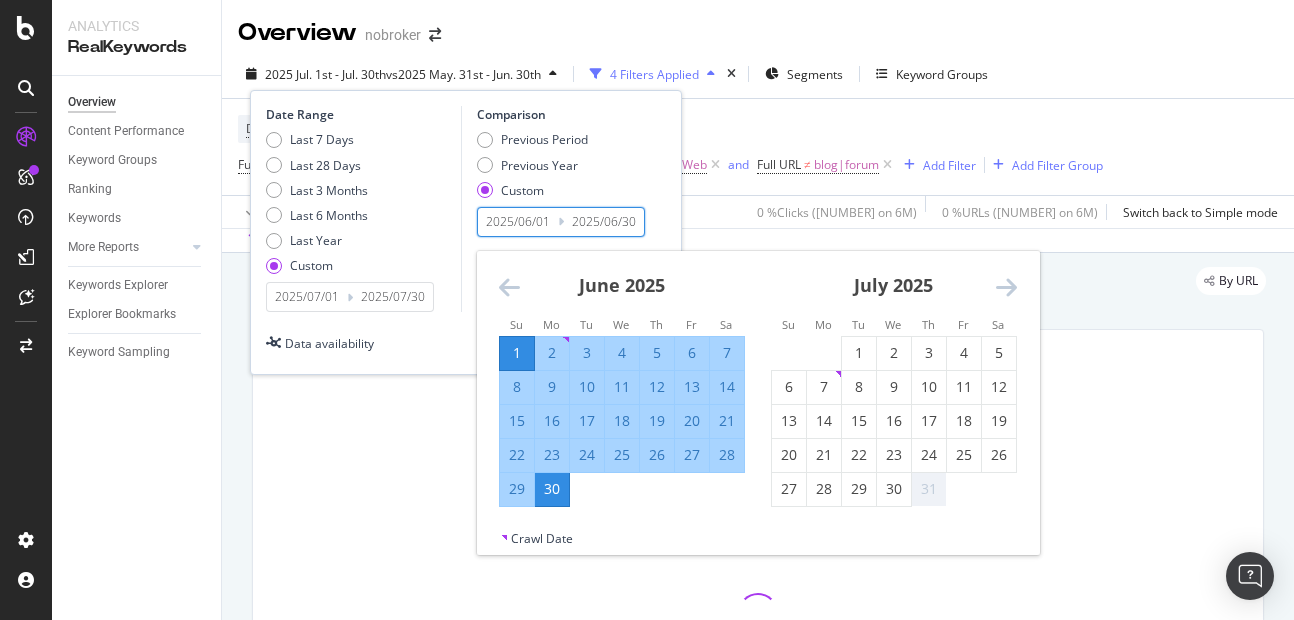 click on "Date Range Last 7 Days Last 28 Days Last 3 Months Last 6 Months Last Year Custom [DATE] Navigate forward to interact with the calendar and select a date. Press the question mark key to get the keyboard shortcuts for changing dates. [DATE] Navigate backward to interact with the calendar and select a date. Press the question mark key to get the keyboard shortcuts for changing dates. Comparison Previous Period Previous Year Custom [DATE] Navigate forward to interact with the calendar and select a date. Press the question mark key to get the keyboard shortcuts for changing dates. Su Mo Tu We Th Fr Sa Su Mo Tu We Th Fr Sa May 2025 1 2 3 4 5 6 7 8 9 10 11 12 13 14 15 16 17 18 19 20 21 22 23 24 25 26 27 28 29 30 31 June 2025 1 2 3 4 5 6 7 8 9 10 11 12 13 14 15 16 17 18 19 20 21 22 23 24 25 26 27 28 29 30 July 2025 1 2 3 4 5 6 7 8 9 10 11 12 13 14 15 16 17 18 19 20 21 22 23 24 25 26 27 28 29 30 31 August 2025 1 2 3 4 5 6 7 8 9 10 11 12 13 14 15 16 17 18 19 20 21 22 23 24 25 26 27 28 29 30 31 Crawl Date" at bounding box center (466, 232) 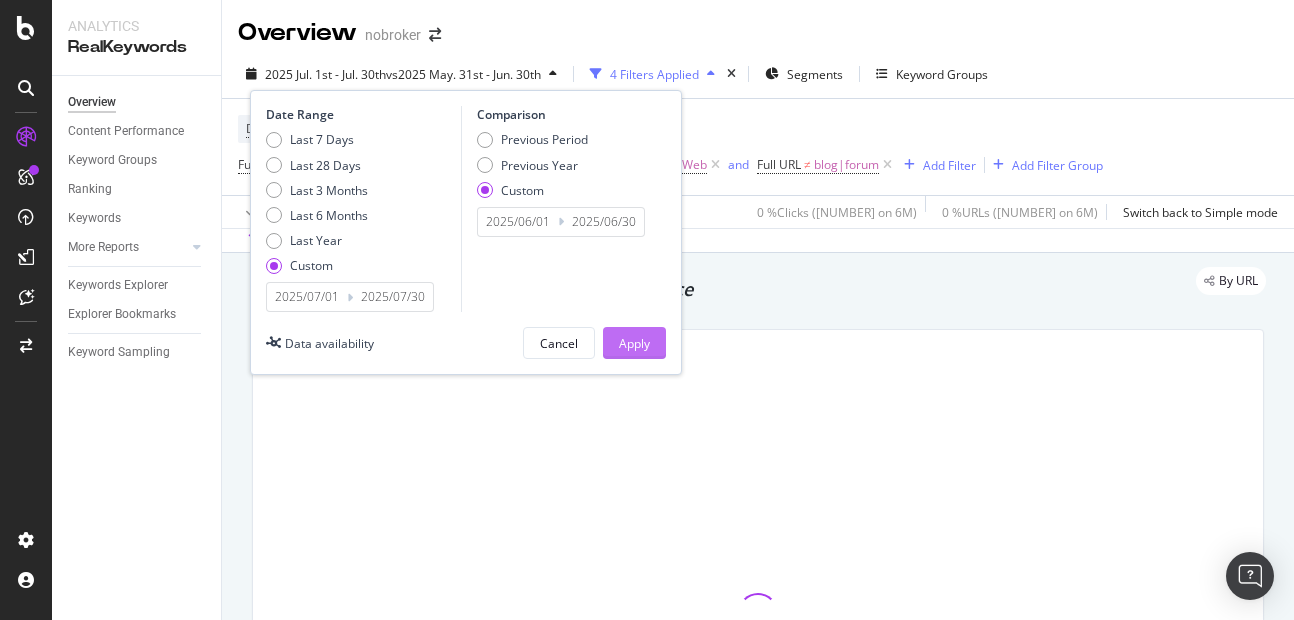 click on "Apply" at bounding box center (634, 343) 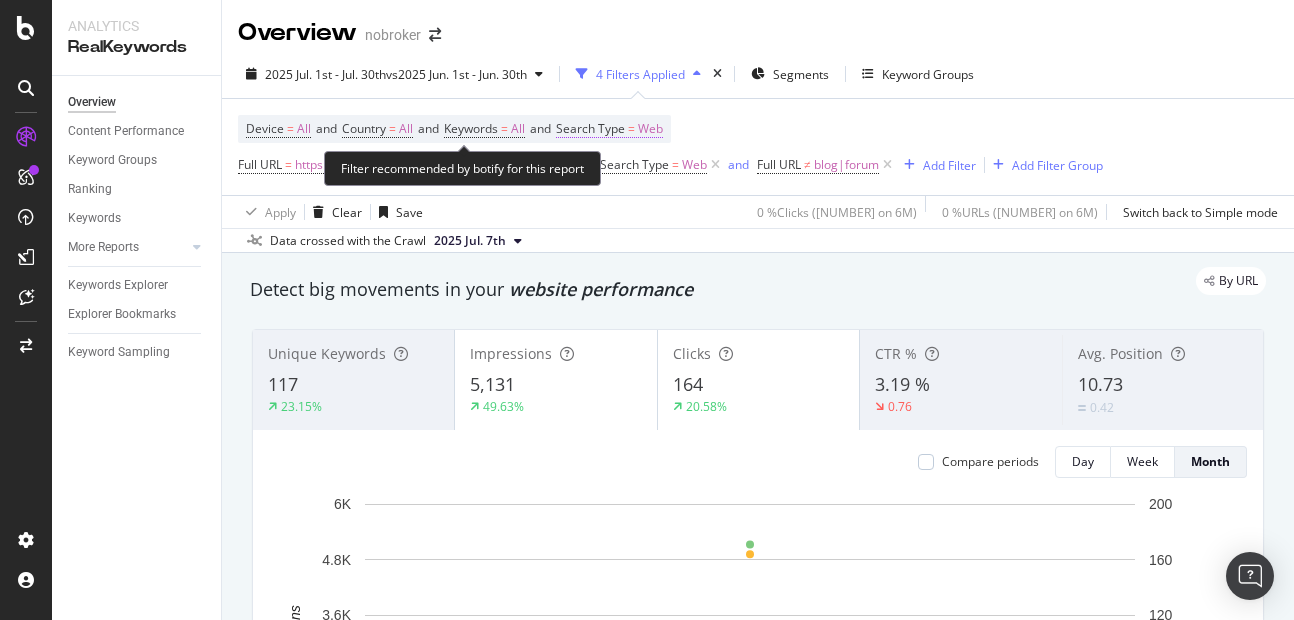 click on "Web" at bounding box center [650, 129] 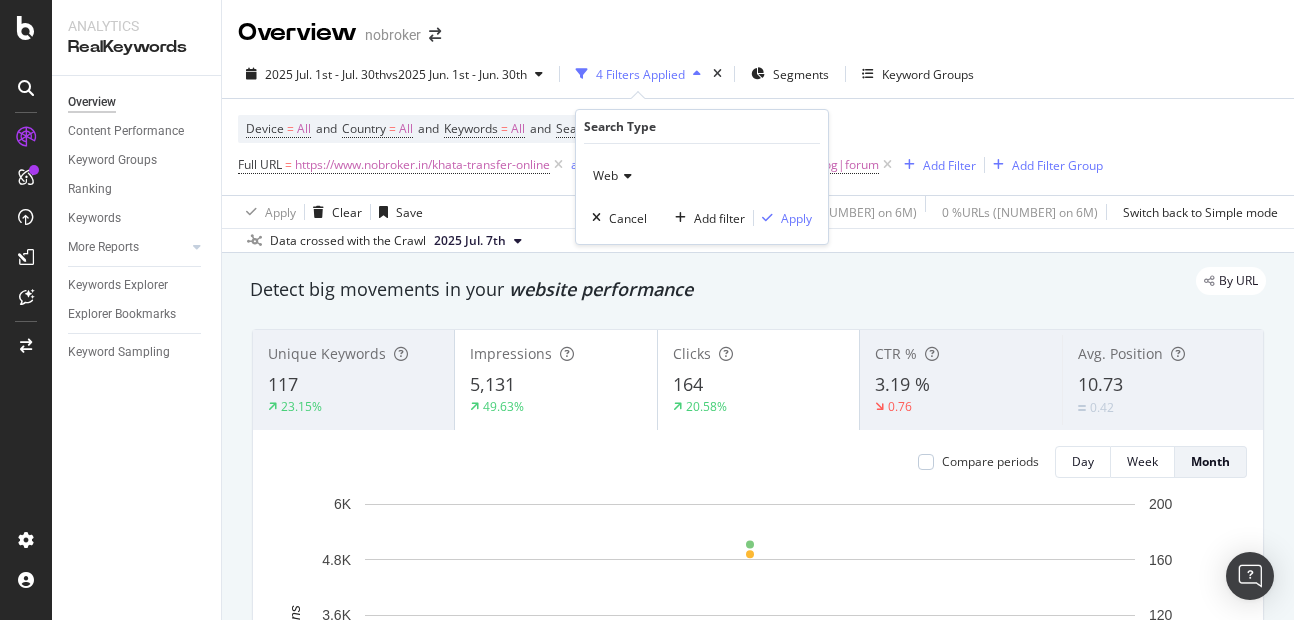 click on "Web" at bounding box center [605, 175] 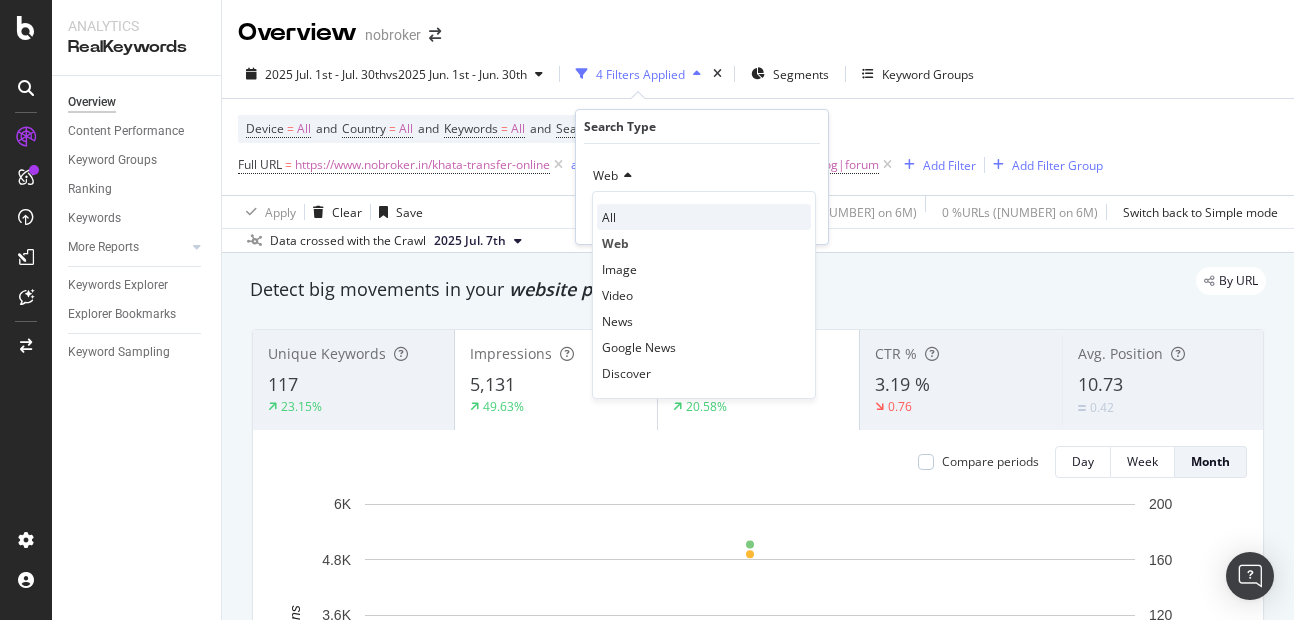 click on "All" at bounding box center [609, 217] 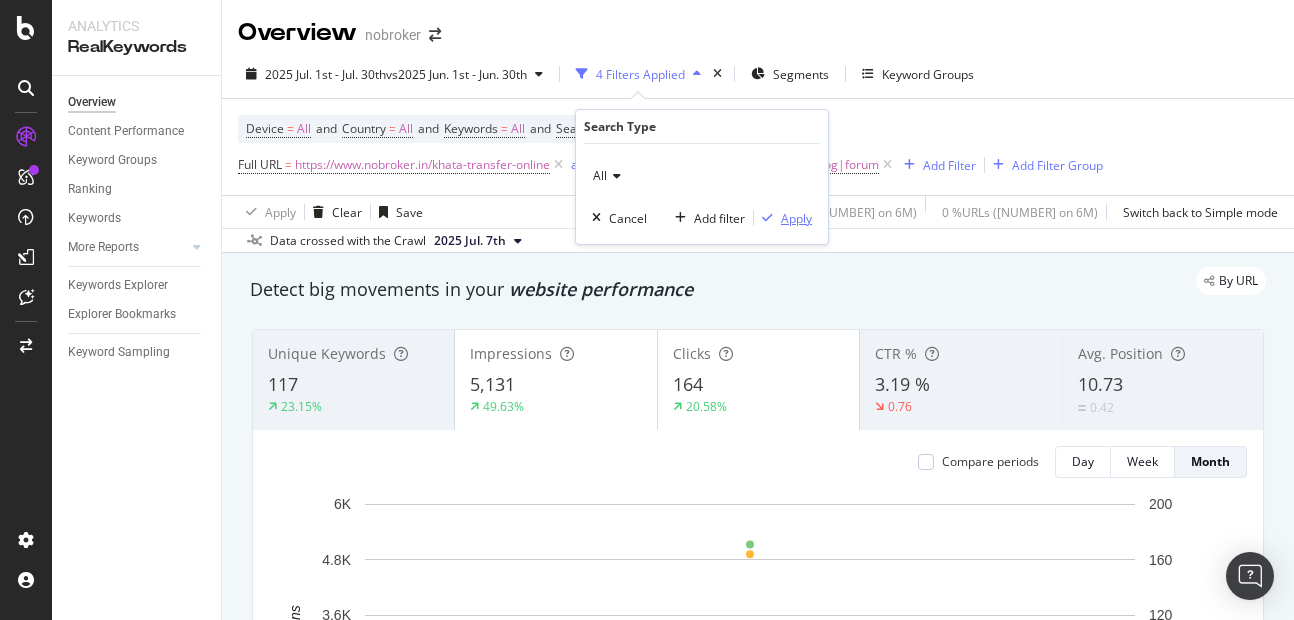 click on "Apply" at bounding box center [796, 218] 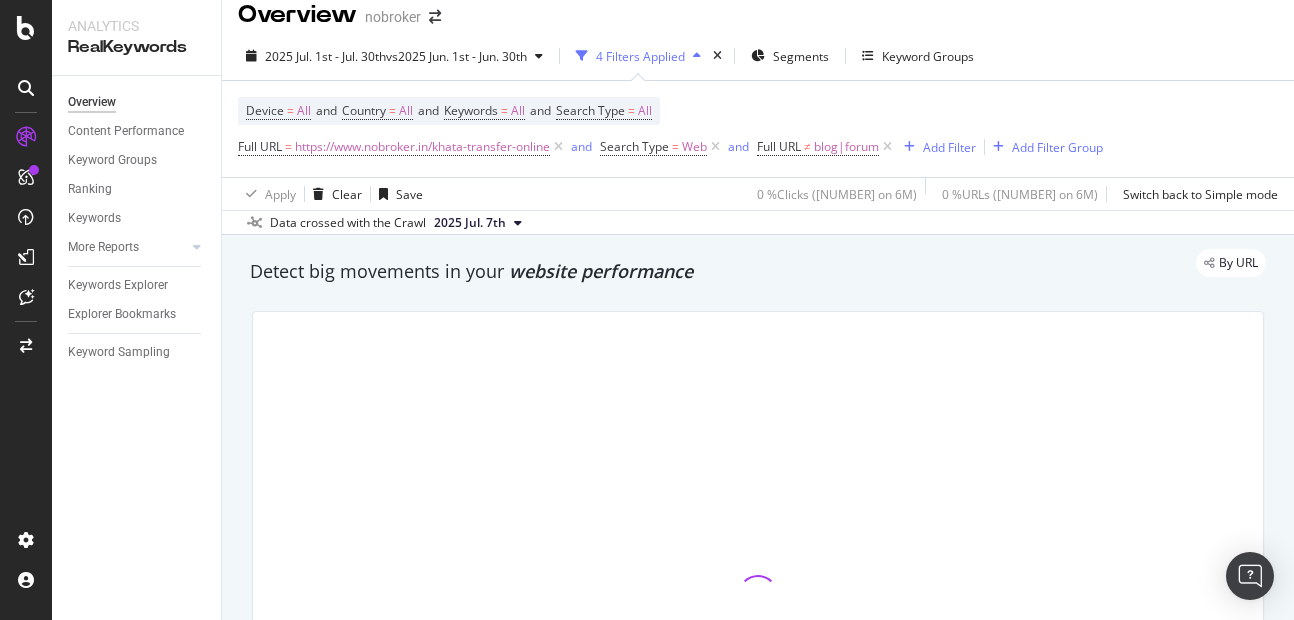 scroll, scrollTop: 0, scrollLeft: 0, axis: both 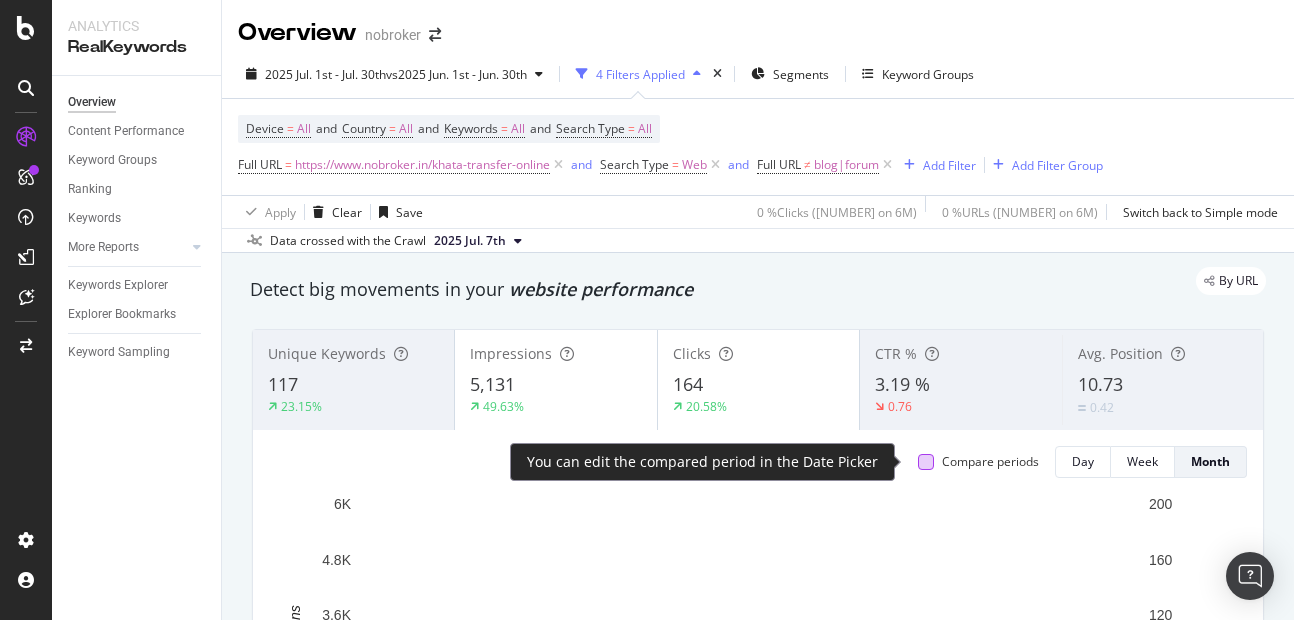click at bounding box center [926, 462] 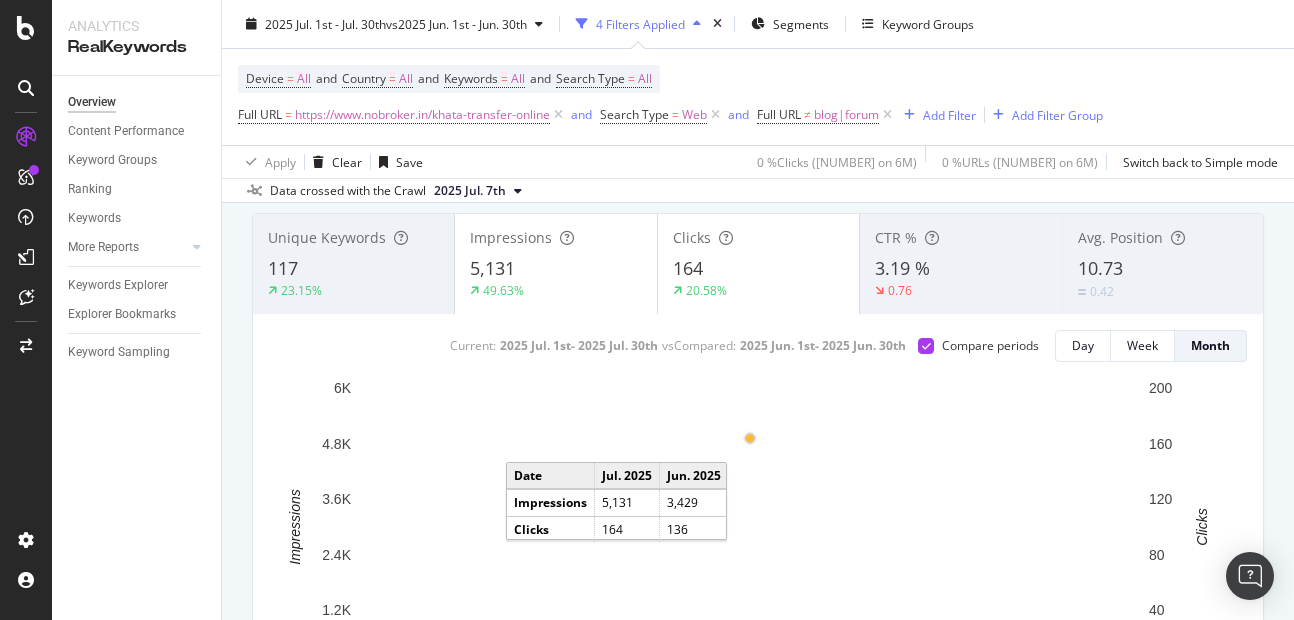 scroll, scrollTop: 0, scrollLeft: 0, axis: both 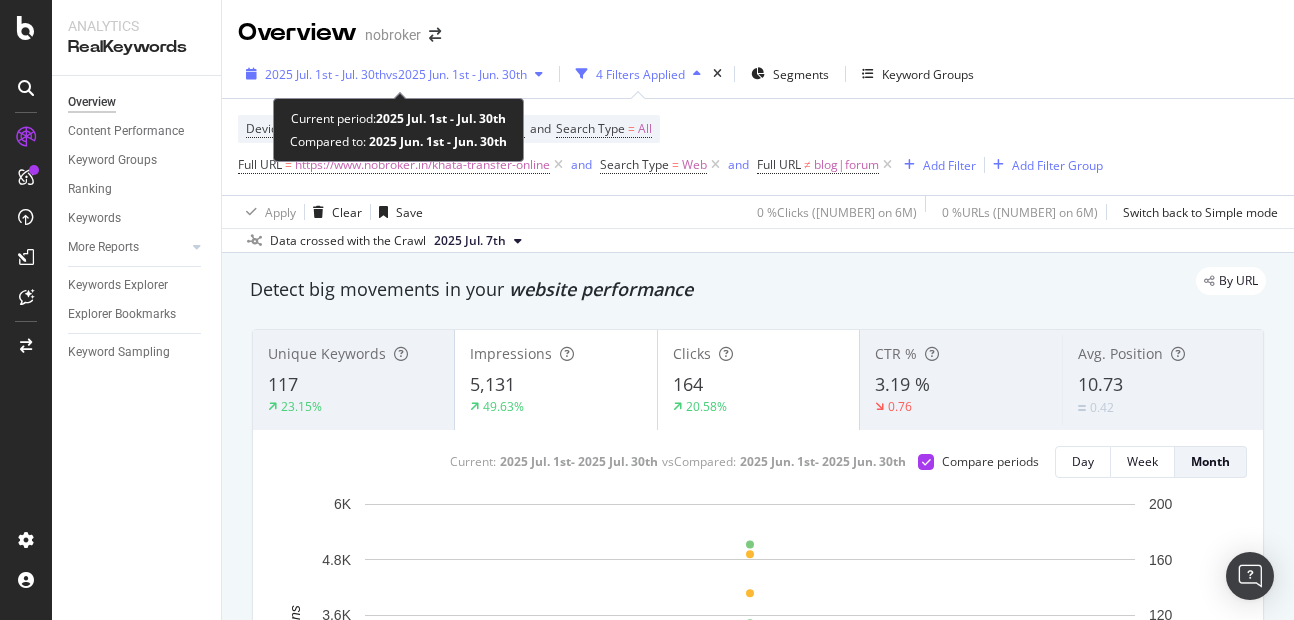 click on "2025 Jul. 1st - Jul. 30th" at bounding box center [325, 74] 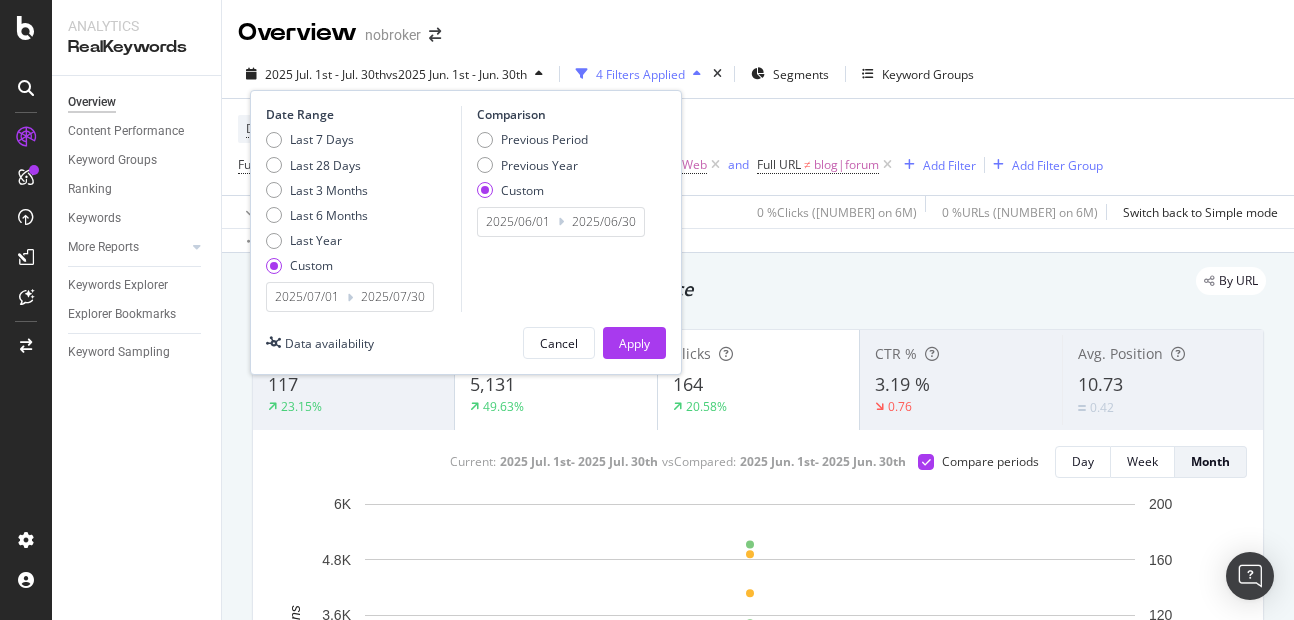 click on "Date Range Last 7 Days Last 28 Days Last 3 Months Last 6 Months Last Year Custom [DATE] Navigate forward to interact with the calendar and select a date. Press the question mark key to get the keyboard shortcuts for changing dates. [DATE] Navigate backward to interact with the calendar and select a date. Press the question mark key to get the keyboard shortcuts for changing dates. Comparison Previous Period Previous Year Custom [DATE] Navigate forward to interact with the calendar and select a date. Press the question mark key to get the keyboard shortcuts for changing dates. [DATE] Navigate backward to interact with the calendar and select a date. Press the question mark key to get the keyboard shortcuts for changing dates. Data availability Cancel Apply" at bounding box center [466, 232] 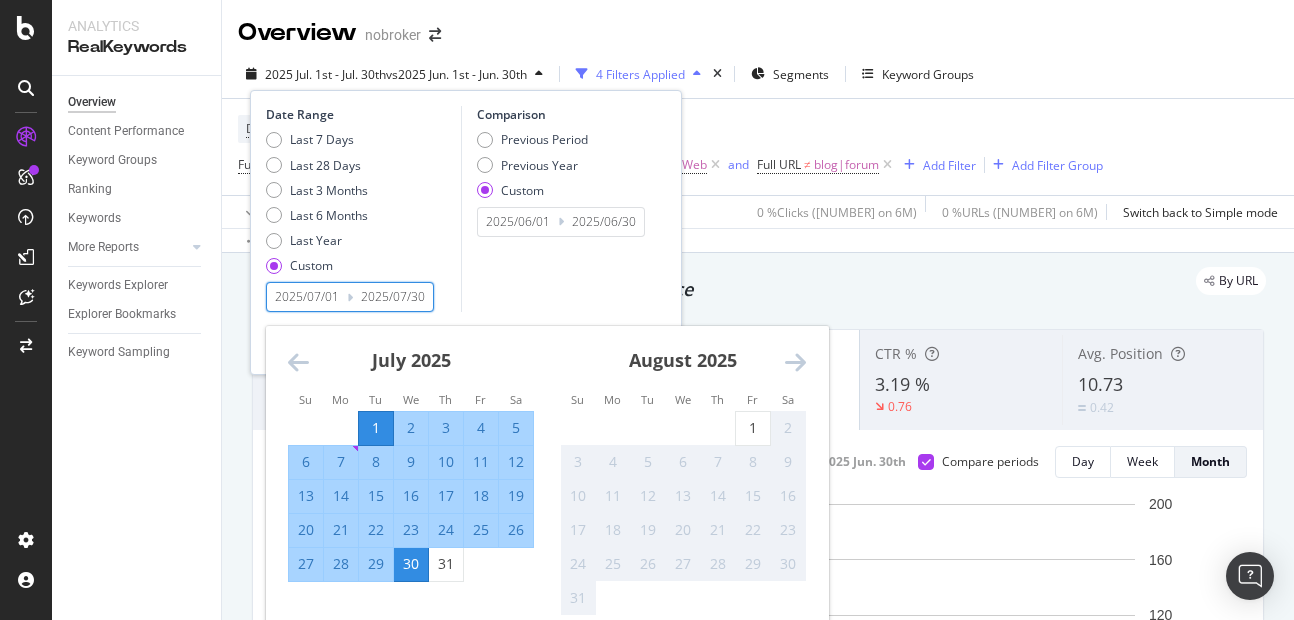 click on "1" at bounding box center [376, 428] 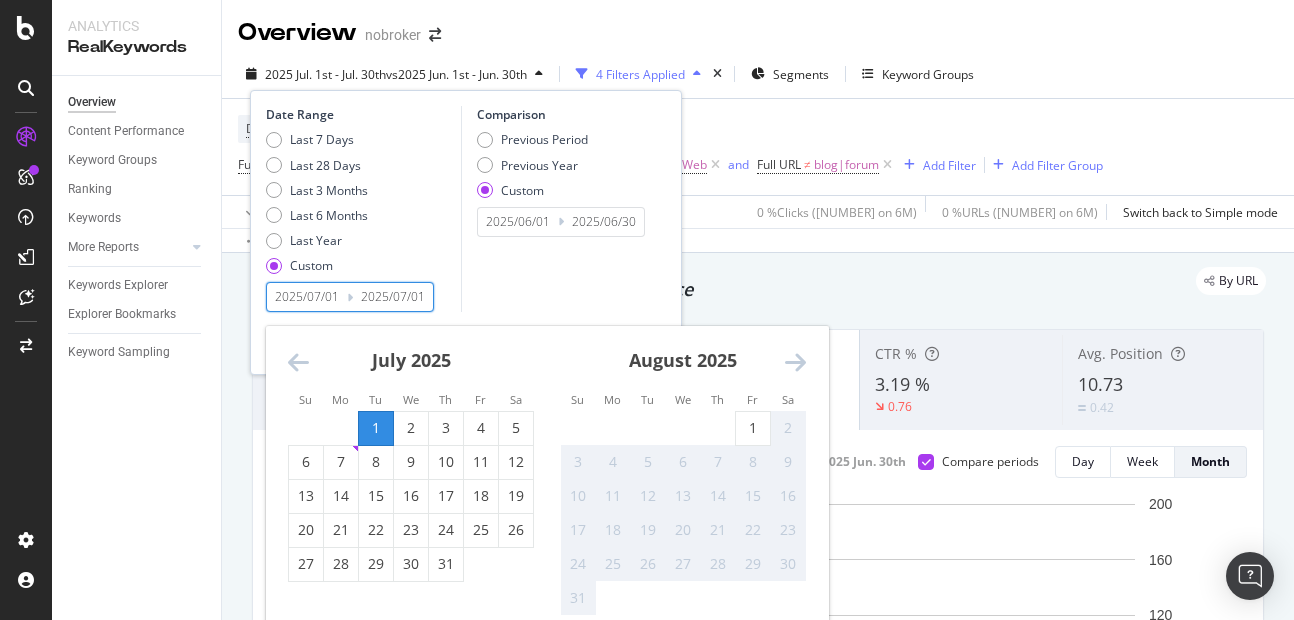 click on "2025/07/01" at bounding box center (307, 297) 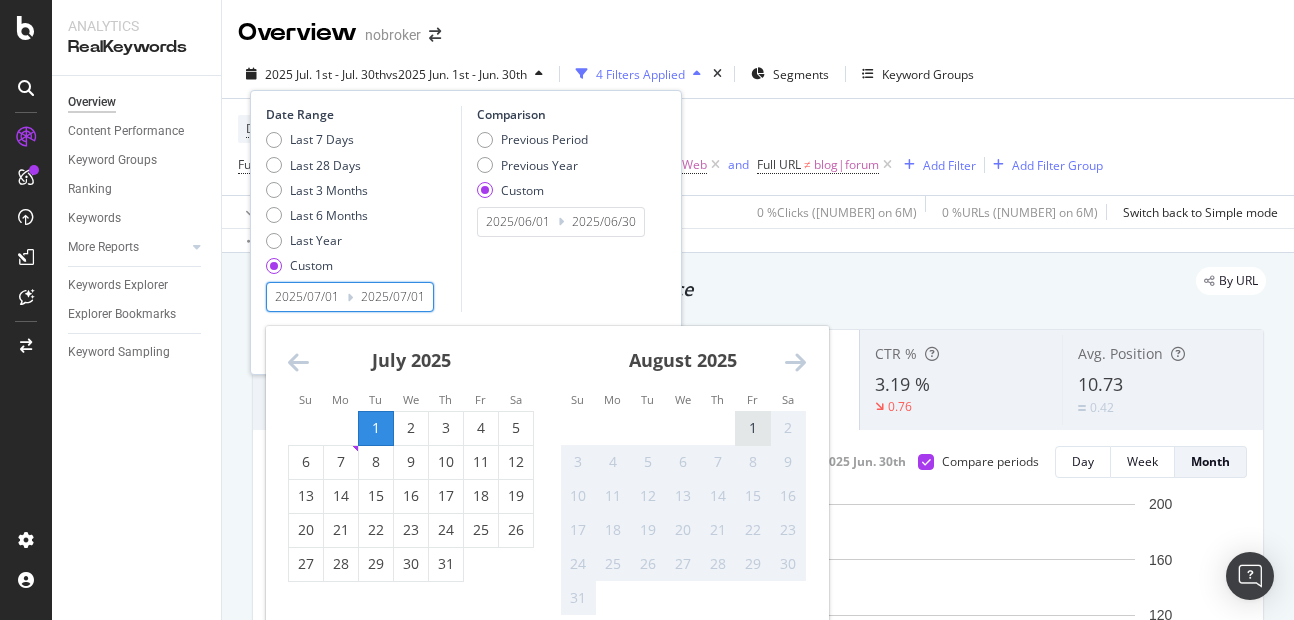 click on "1" at bounding box center [753, 428] 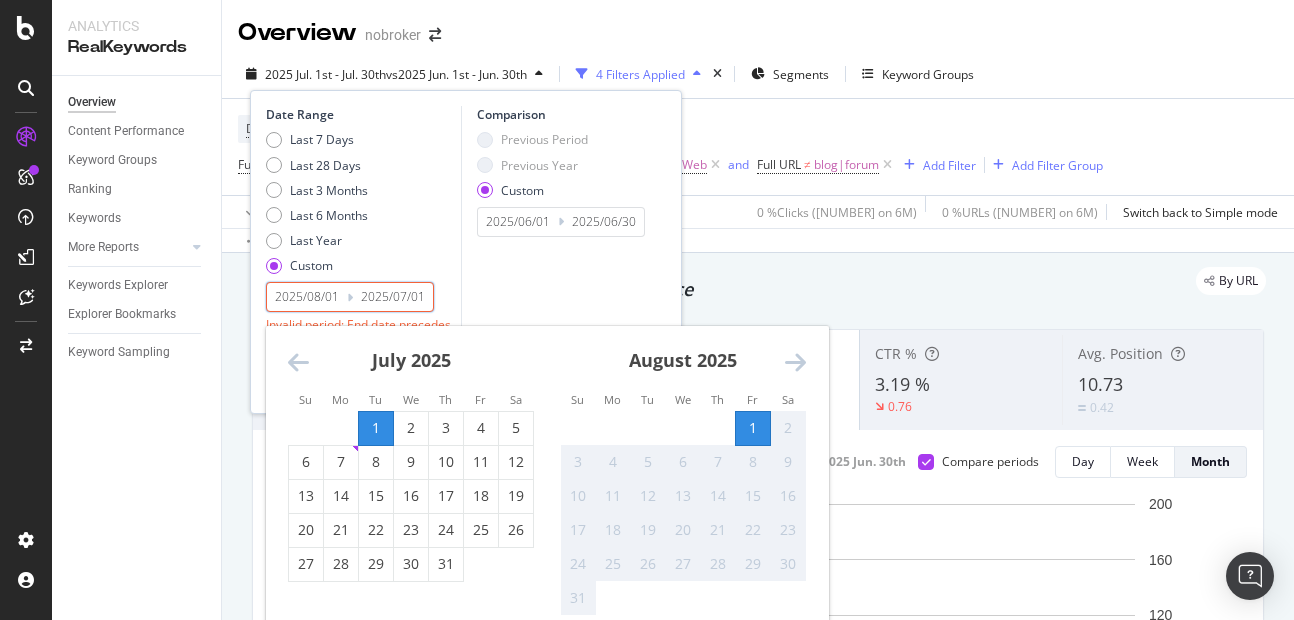 type on "2025/08/01" 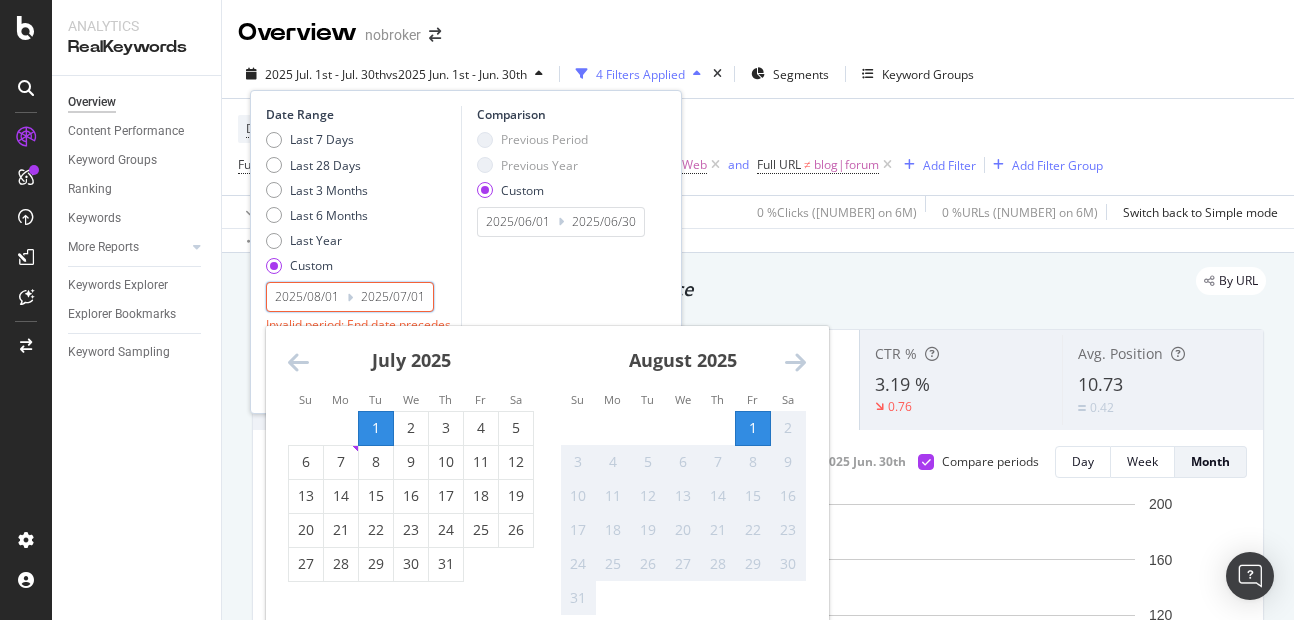 click on "1" at bounding box center [753, 428] 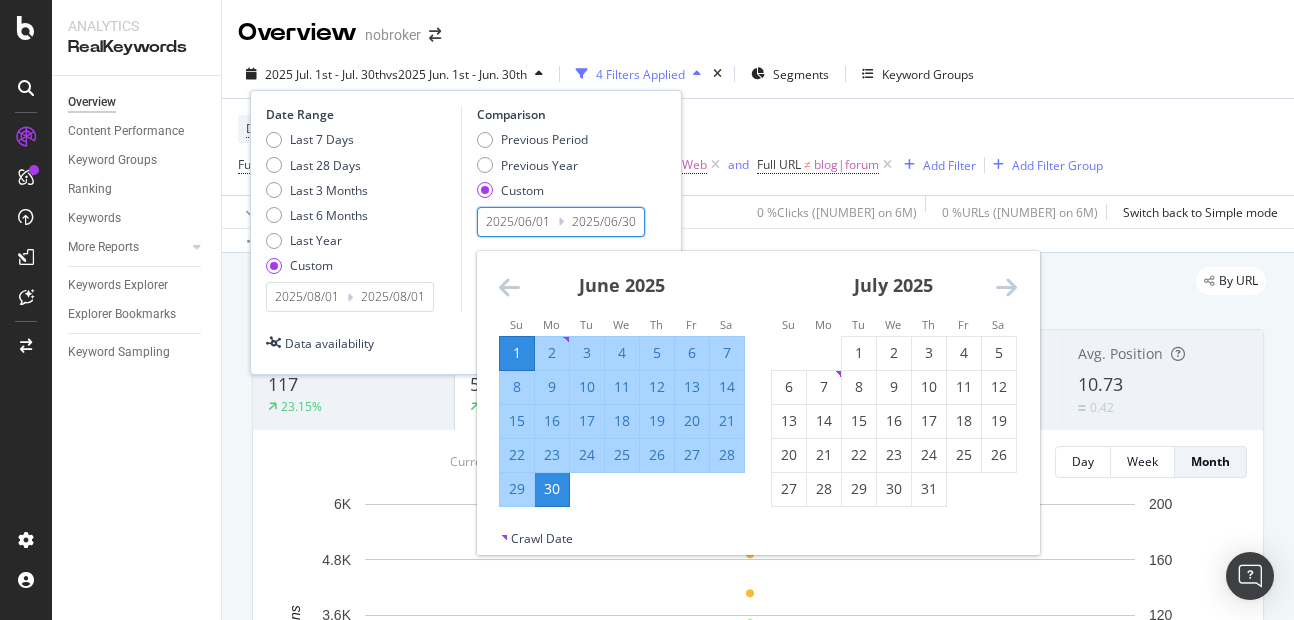 click on "2025/06/01" at bounding box center (518, 222) 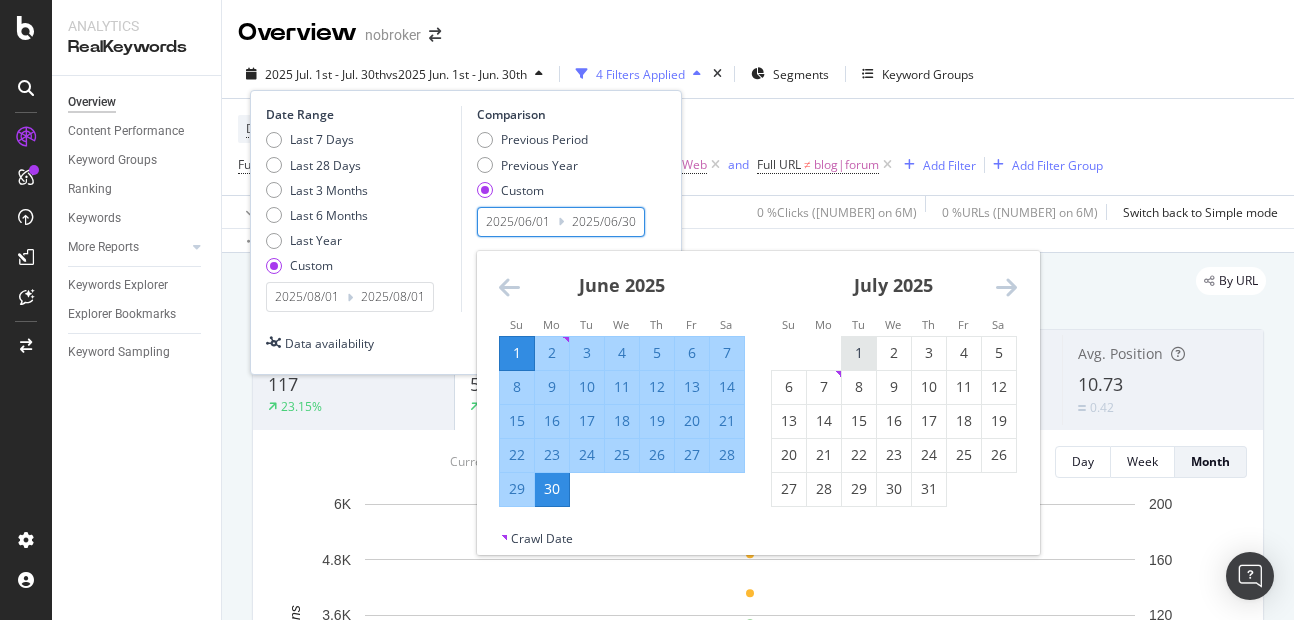 click on "1" at bounding box center [859, 353] 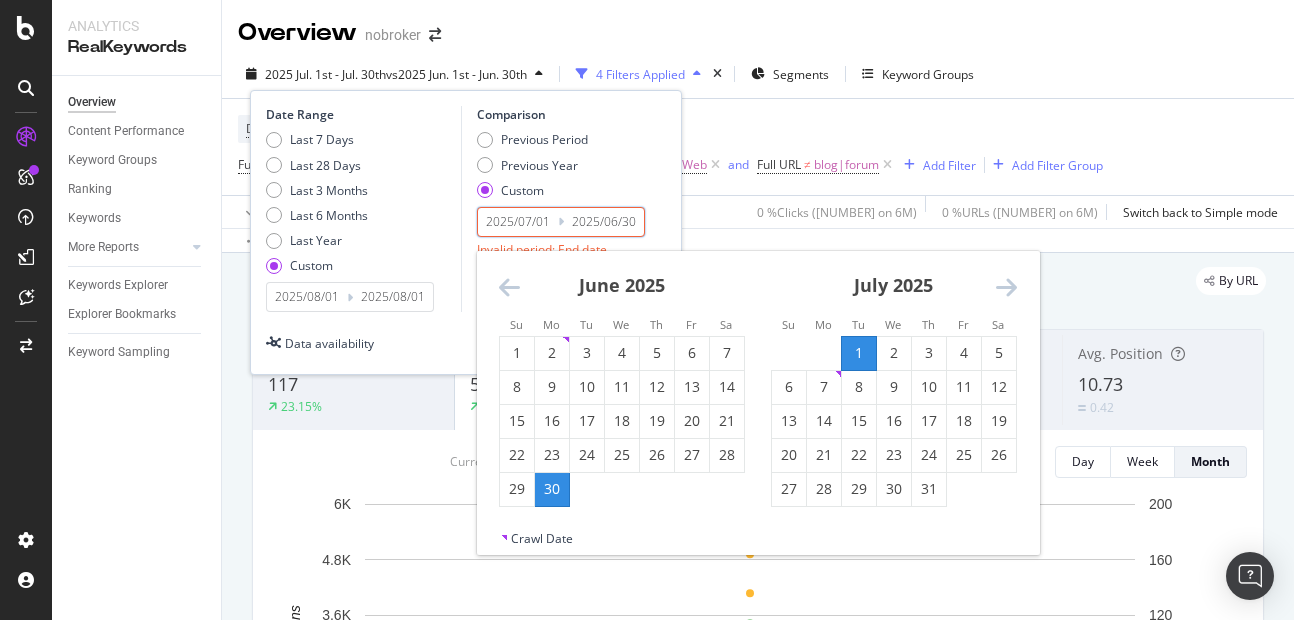 click on "1" at bounding box center [859, 353] 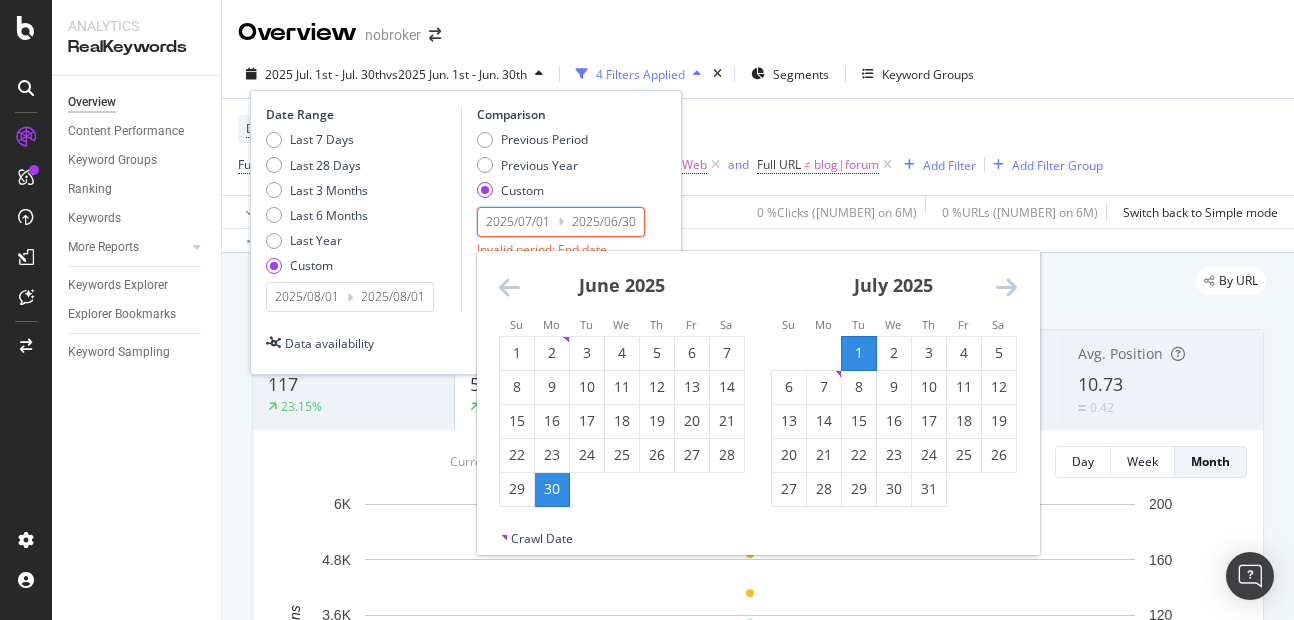 type on "2025/07/01" 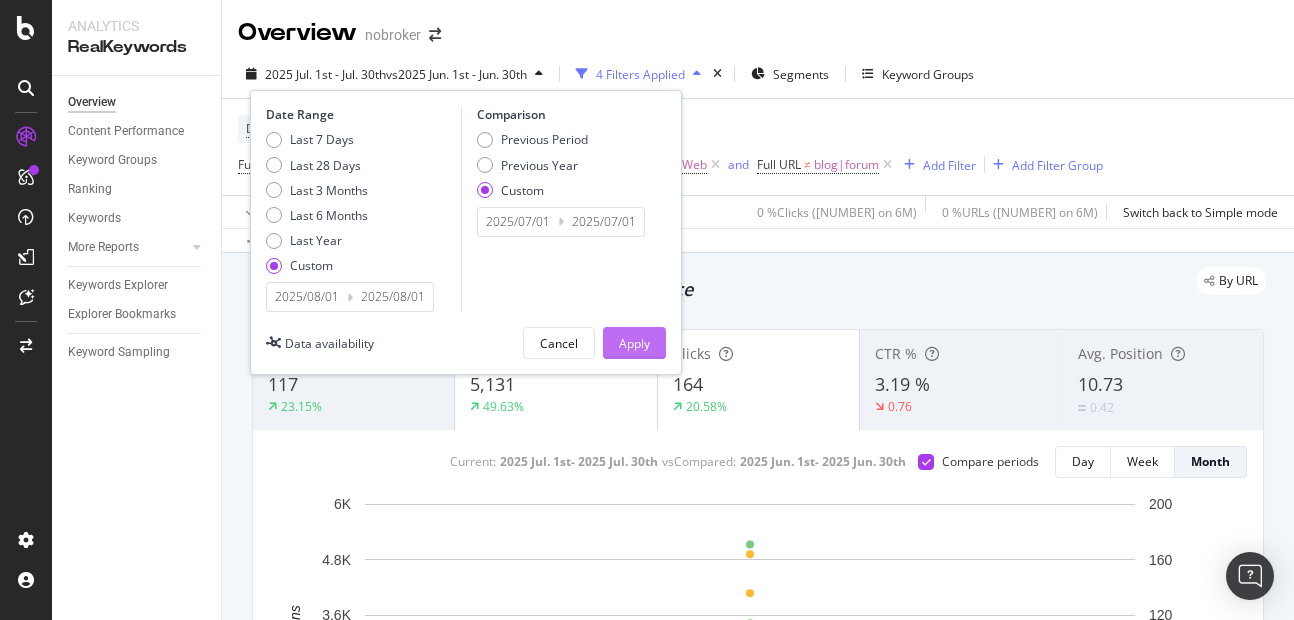 click on "Apply" at bounding box center (634, 343) 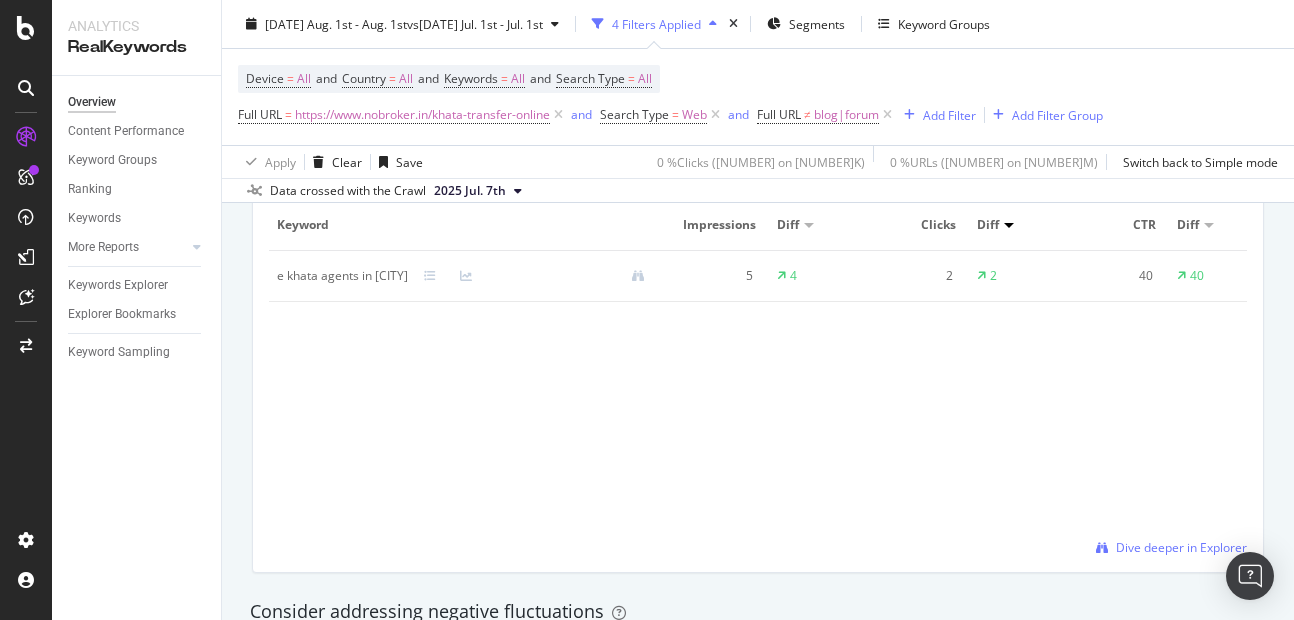 scroll, scrollTop: 1919, scrollLeft: 0, axis: vertical 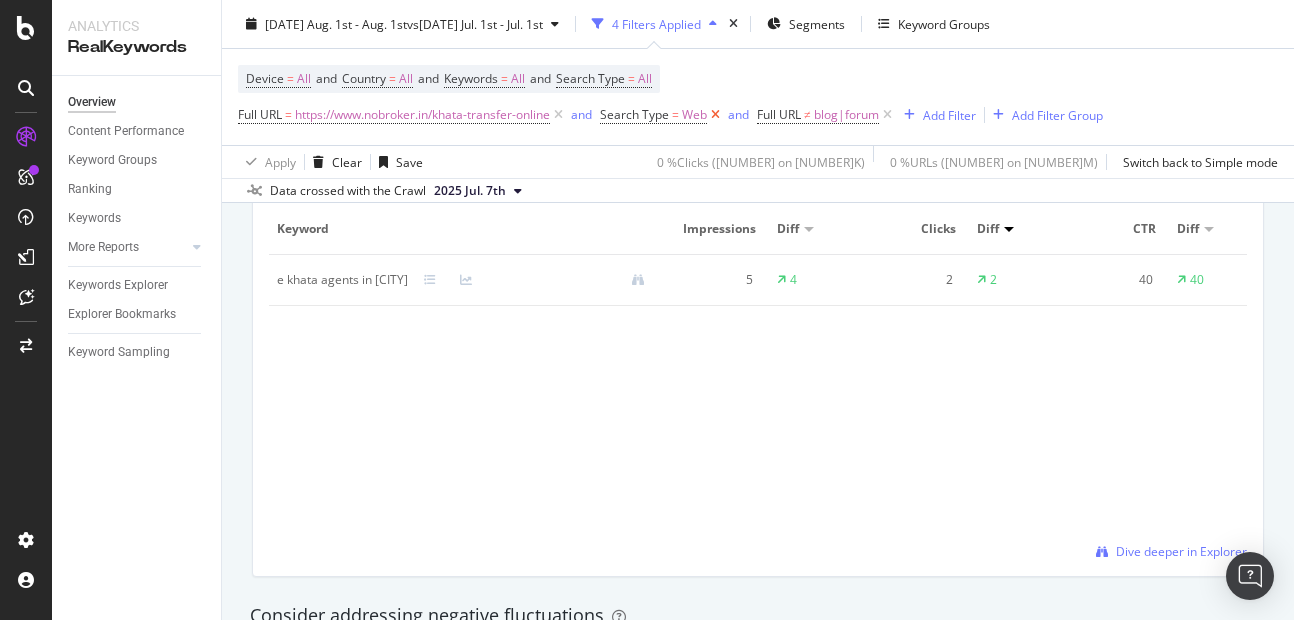 click at bounding box center (715, 115) 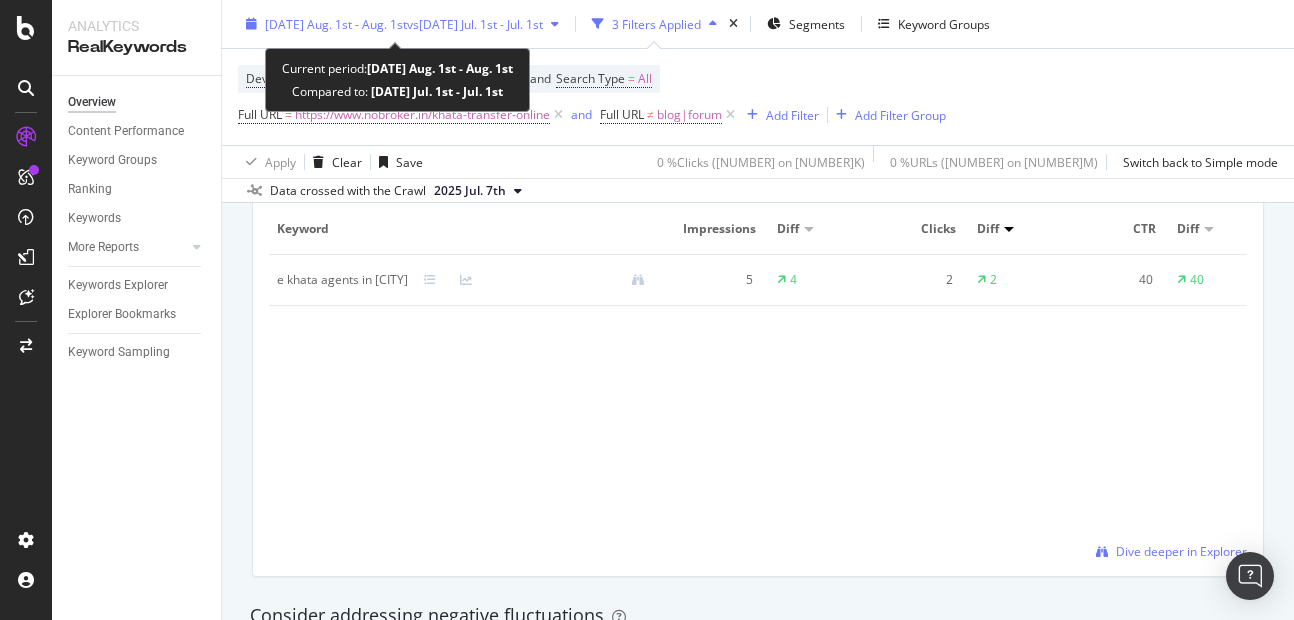 click on "[DATE] Aug. 1st - Aug. 1st" at bounding box center [336, 23] 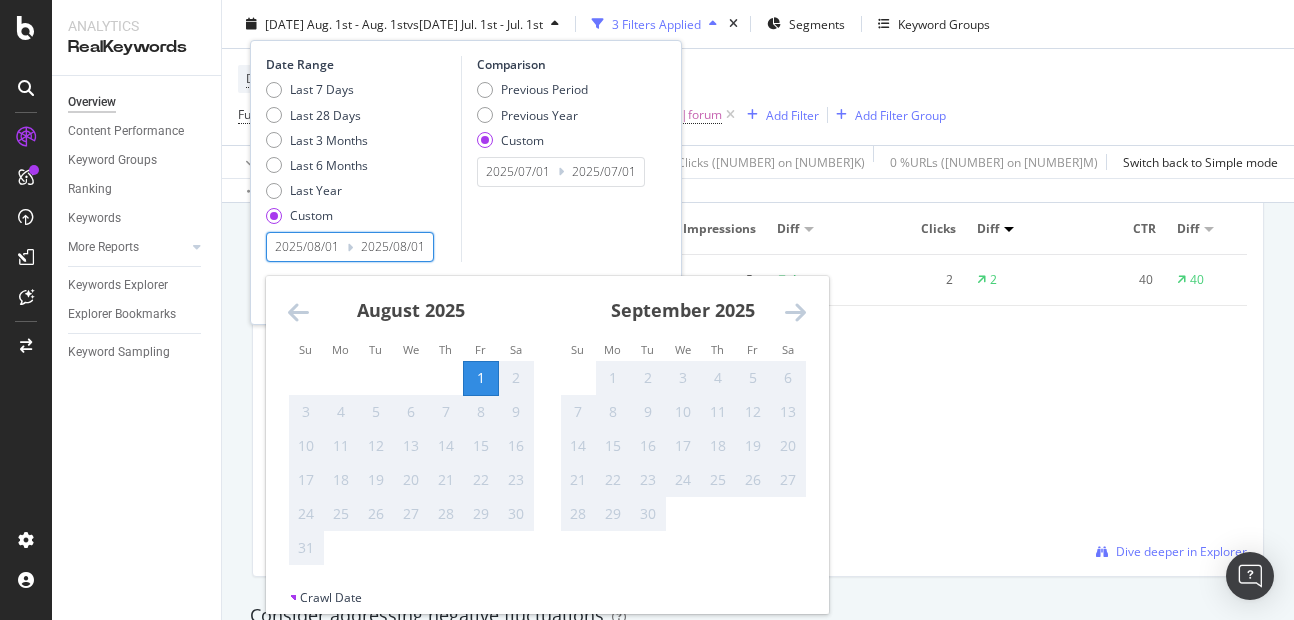click on "2025/08/01" at bounding box center (307, 247) 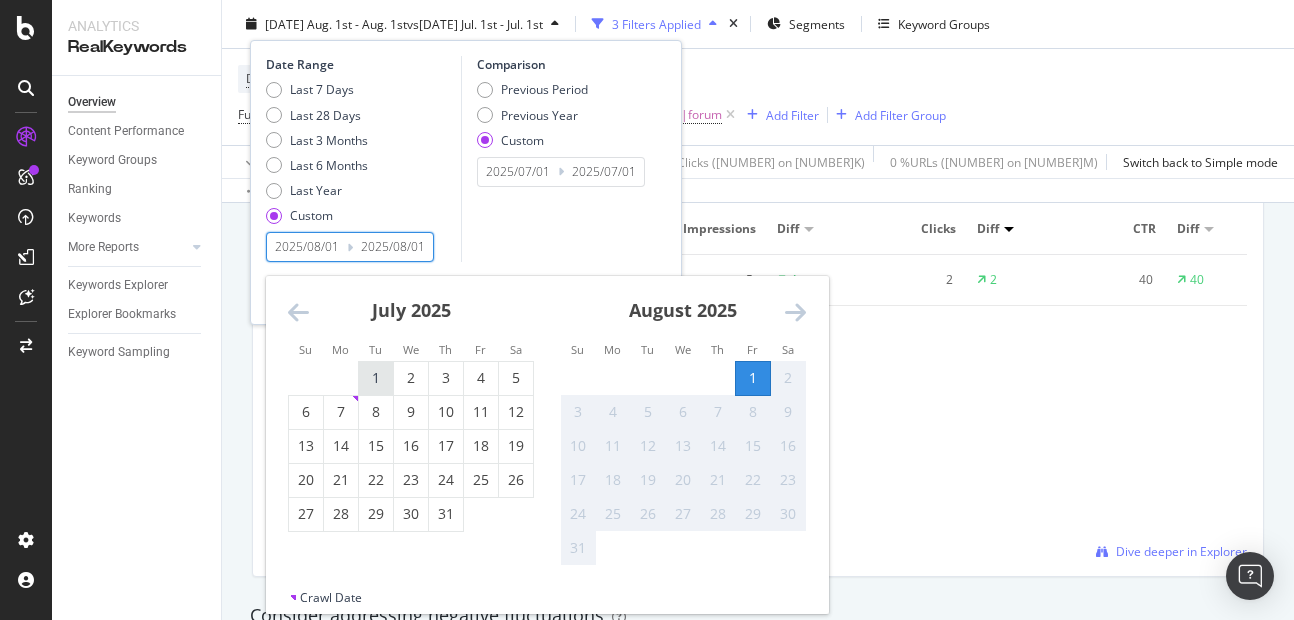 click on "1" at bounding box center [376, 378] 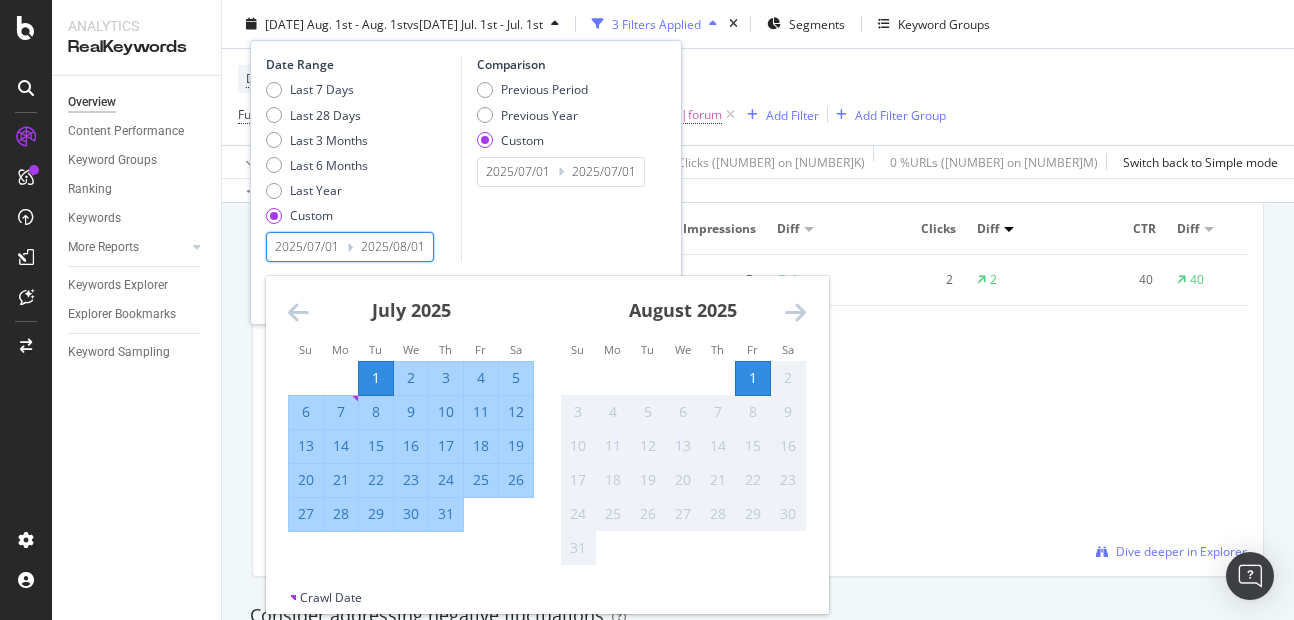 type on "2025/07/01" 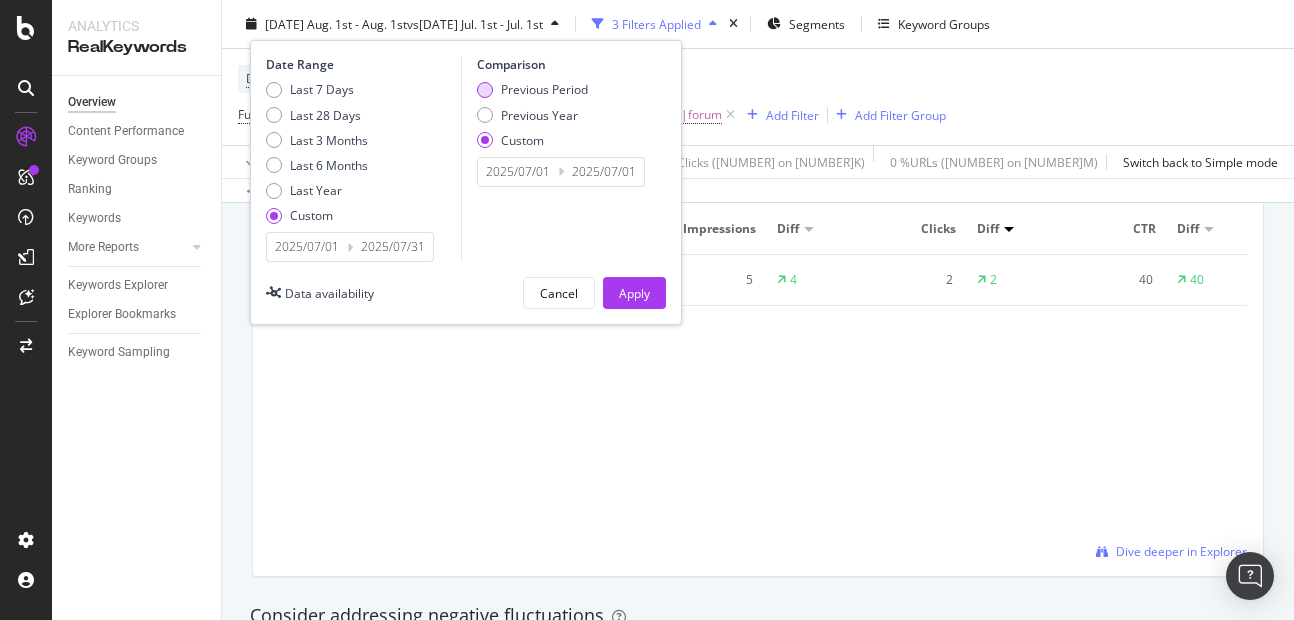 click on "Previous Period" at bounding box center (532, 89) 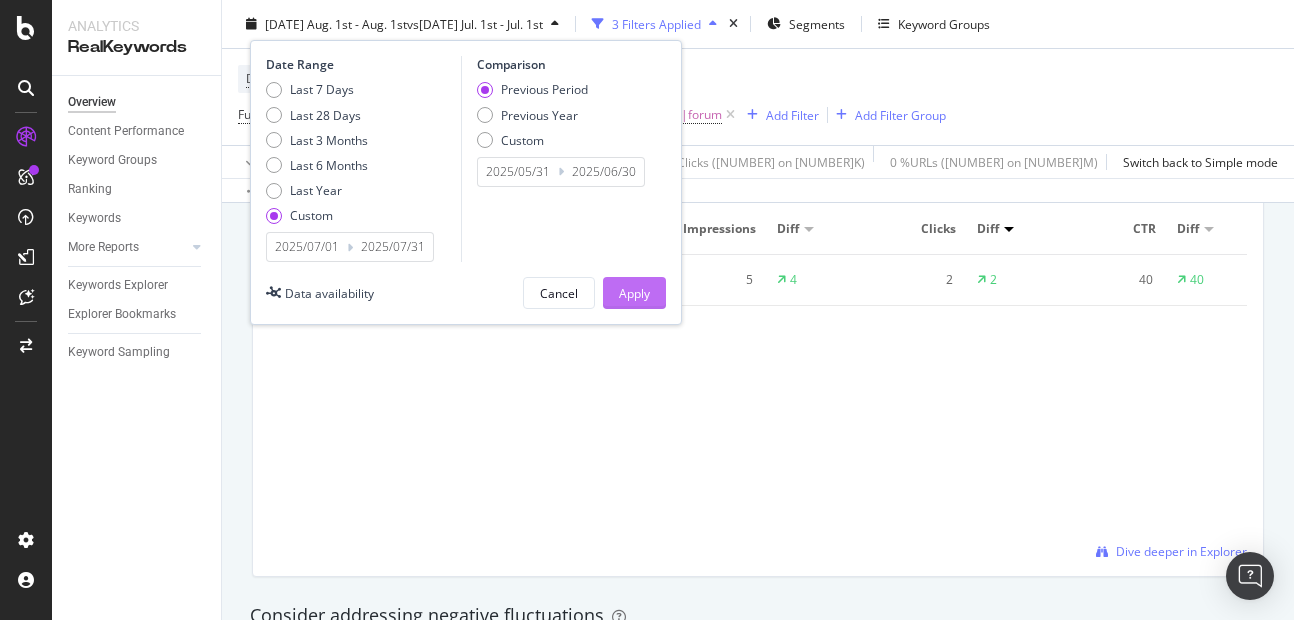 click on "Apply" at bounding box center [634, 293] 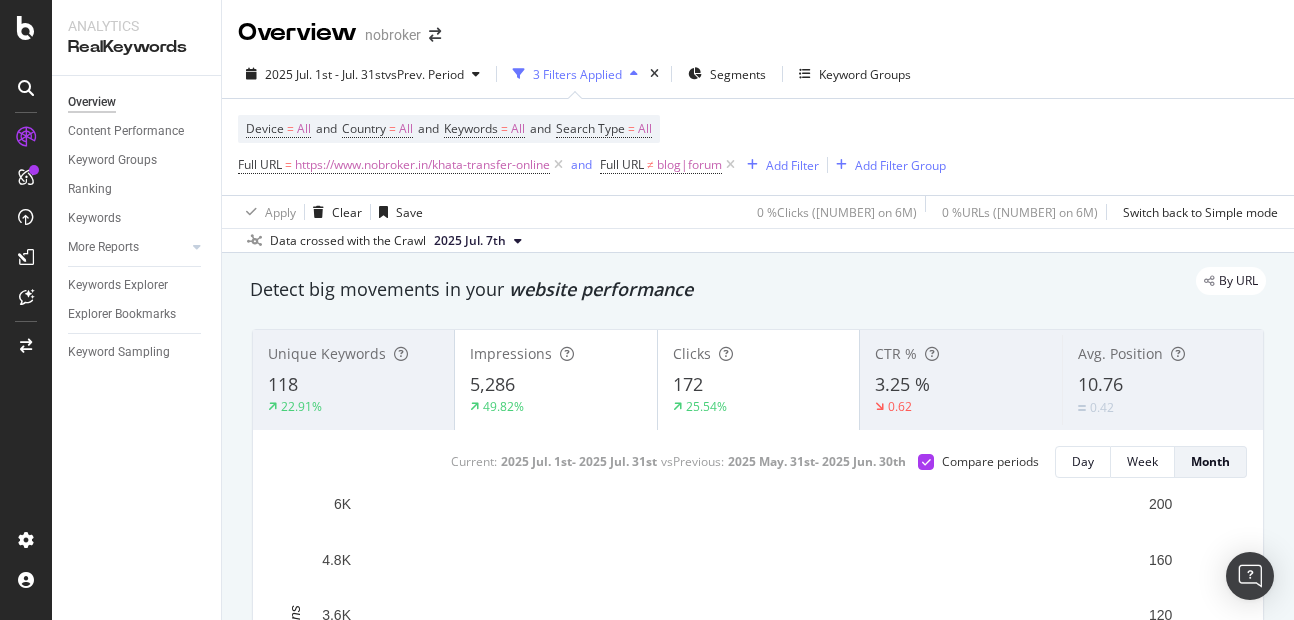 scroll, scrollTop: 137, scrollLeft: 0, axis: vertical 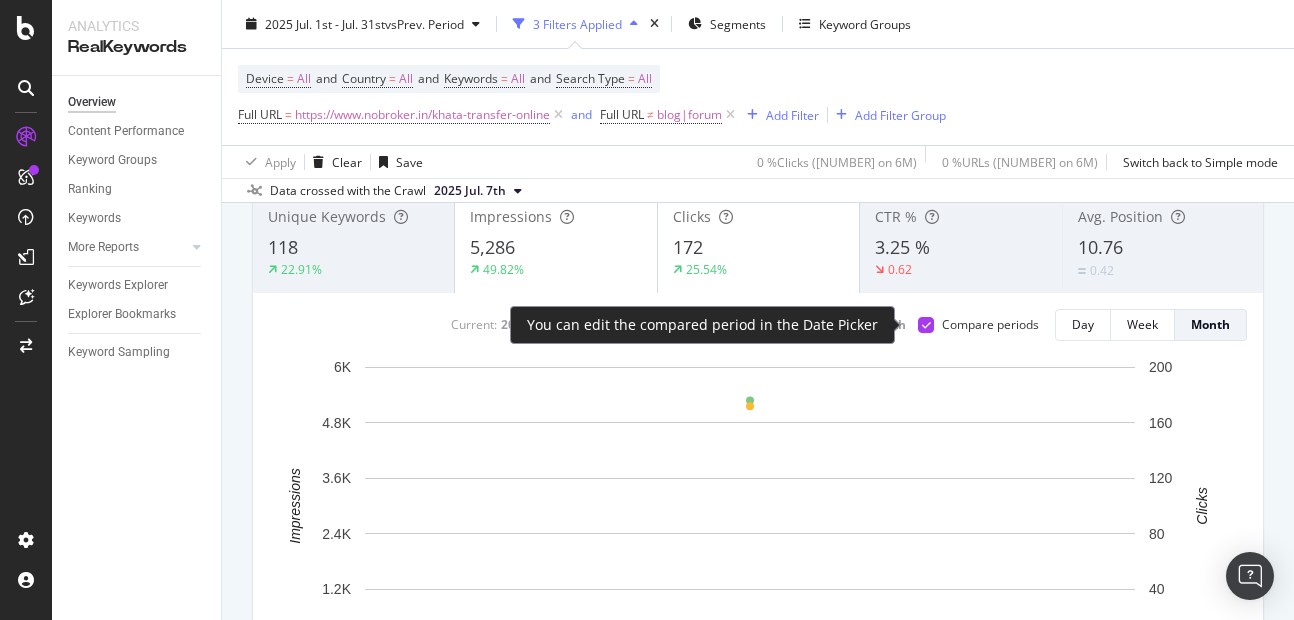 click at bounding box center [926, 325] 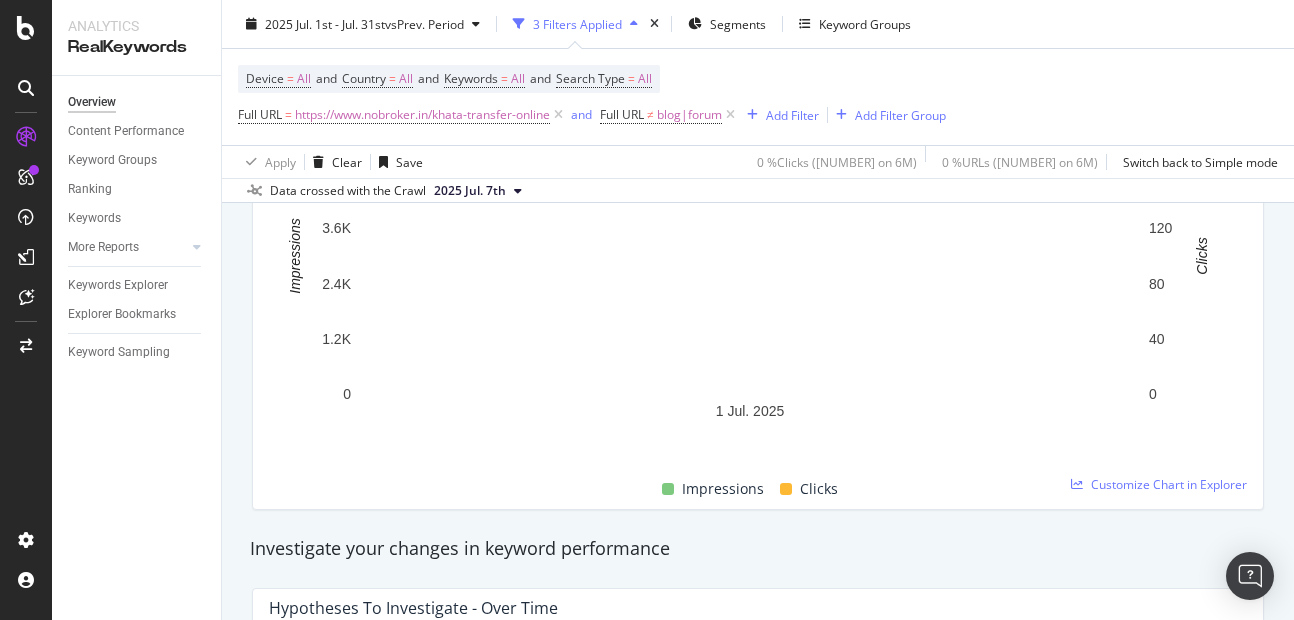 scroll, scrollTop: 0, scrollLeft: 0, axis: both 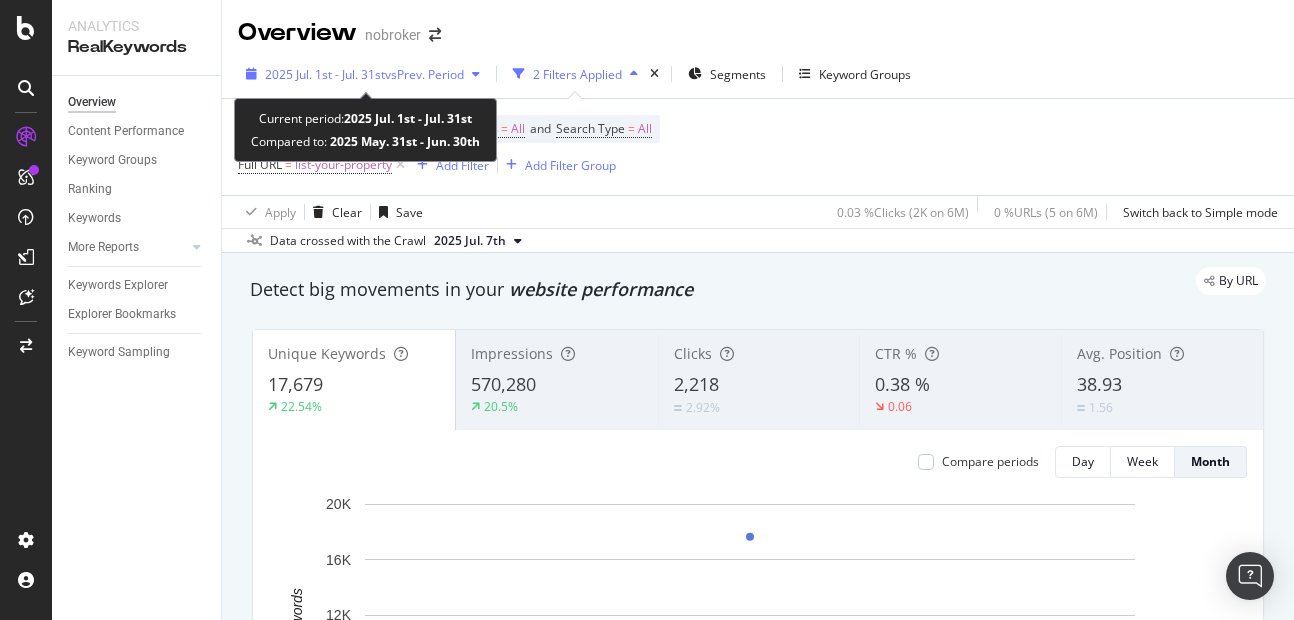 click on "2025 Jul. 1st - Jul. 31st" at bounding box center [325, 74] 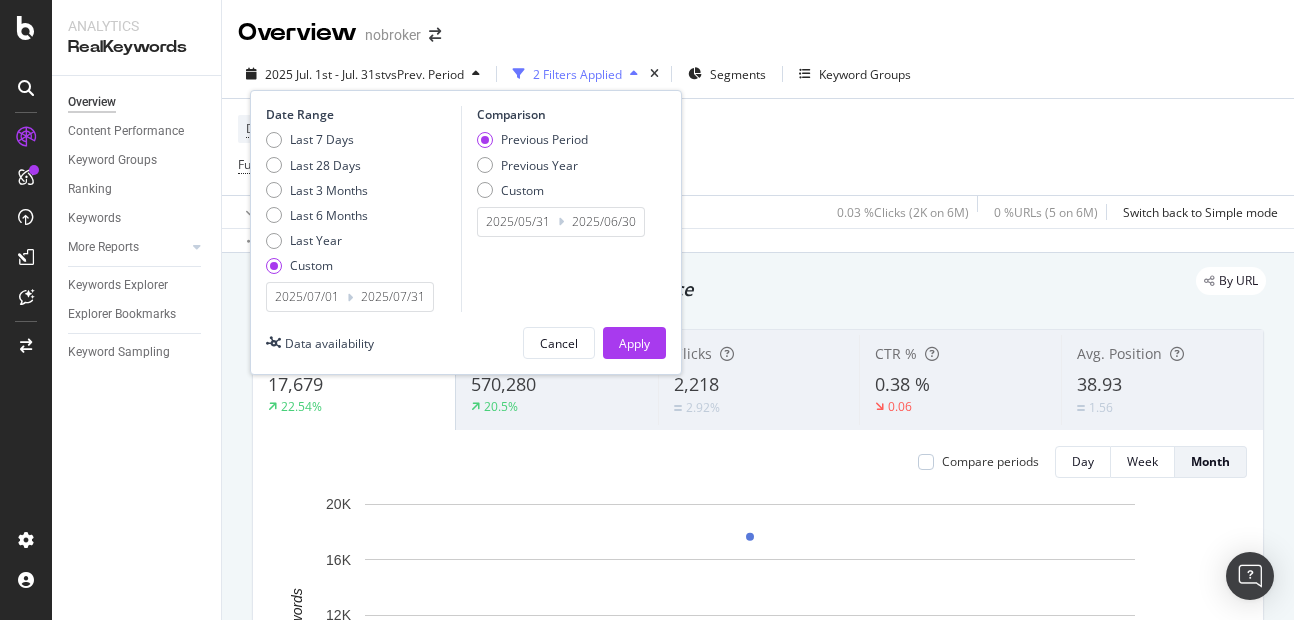 click on "2025/07/01" at bounding box center [307, 297] 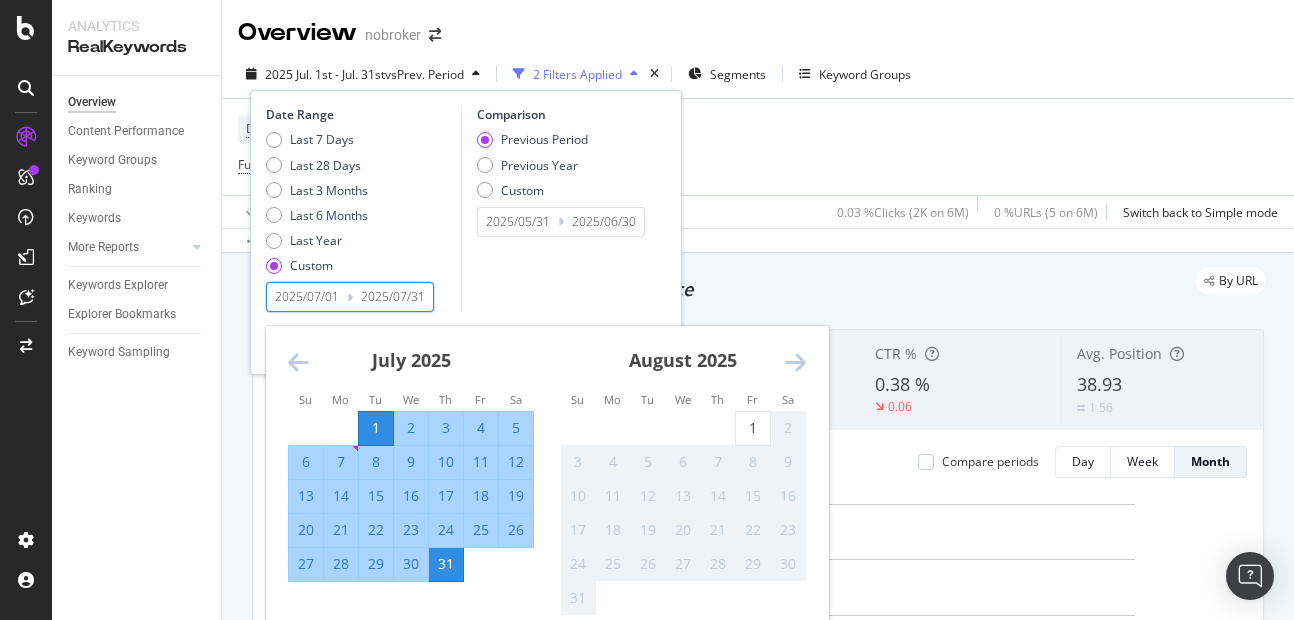 click on "Comparison Previous Period Previous Year Custom 2025/05/31 Navigate forward to interact with the calendar and select a date. Press the question mark key to get the keyboard shortcuts for changing dates. 2025/06/30 Navigate backward to interact with the calendar and select a date. Press the question mark key to get the keyboard shortcuts for changing dates." at bounding box center (556, 209) 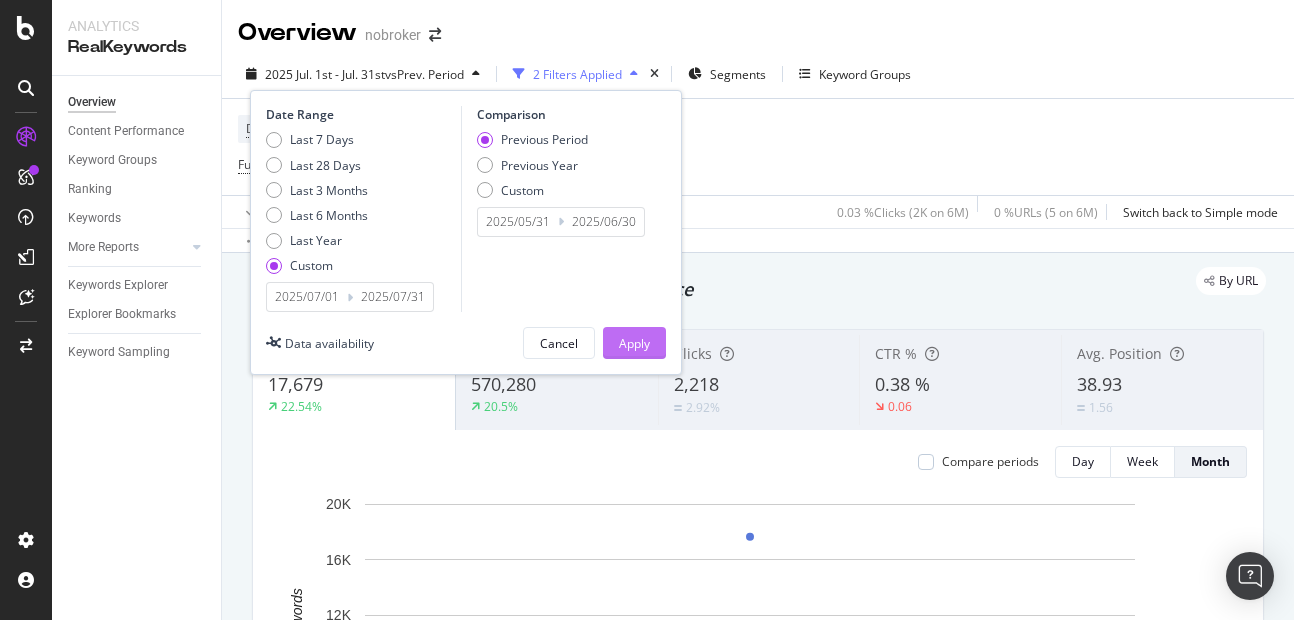 click on "Apply" at bounding box center [634, 343] 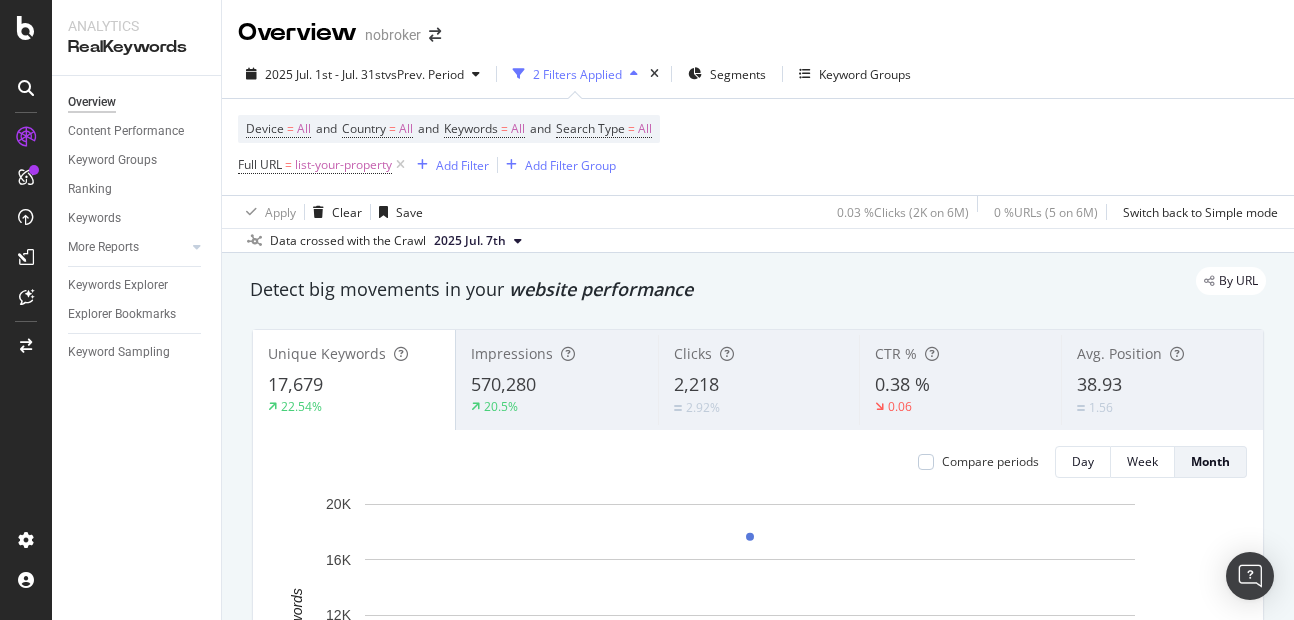 click on "Data crossed with the Crawl 2025 Jul. 7th" at bounding box center (758, 240) 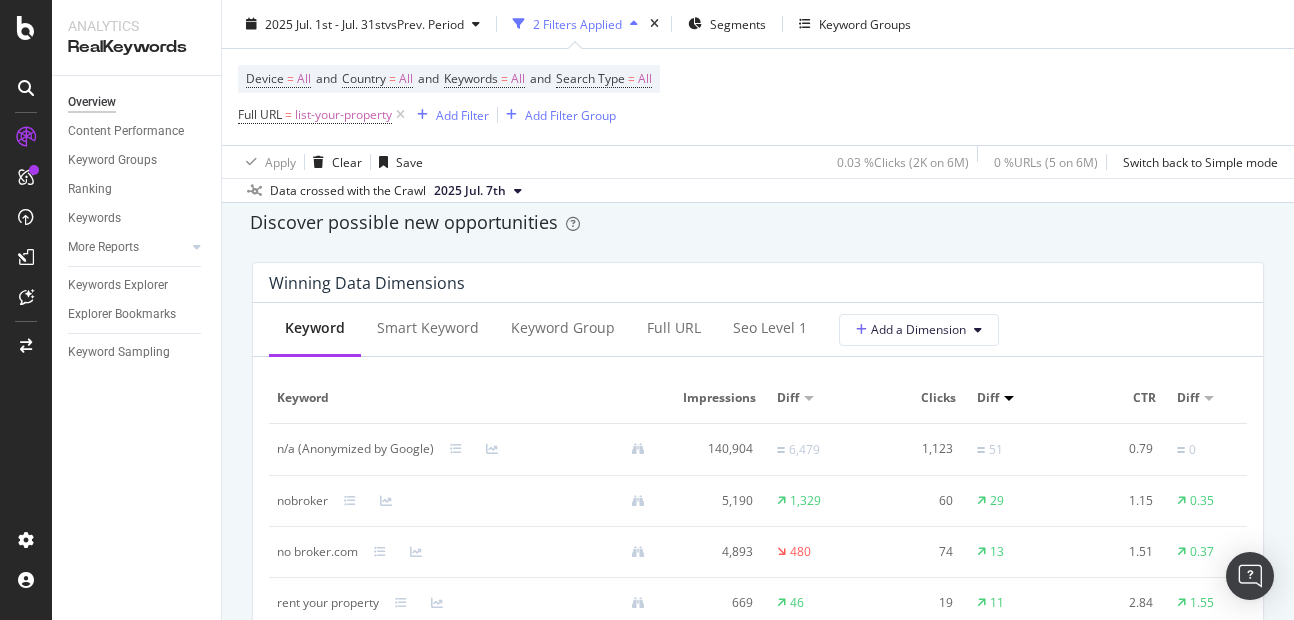 scroll, scrollTop: 1757, scrollLeft: 0, axis: vertical 